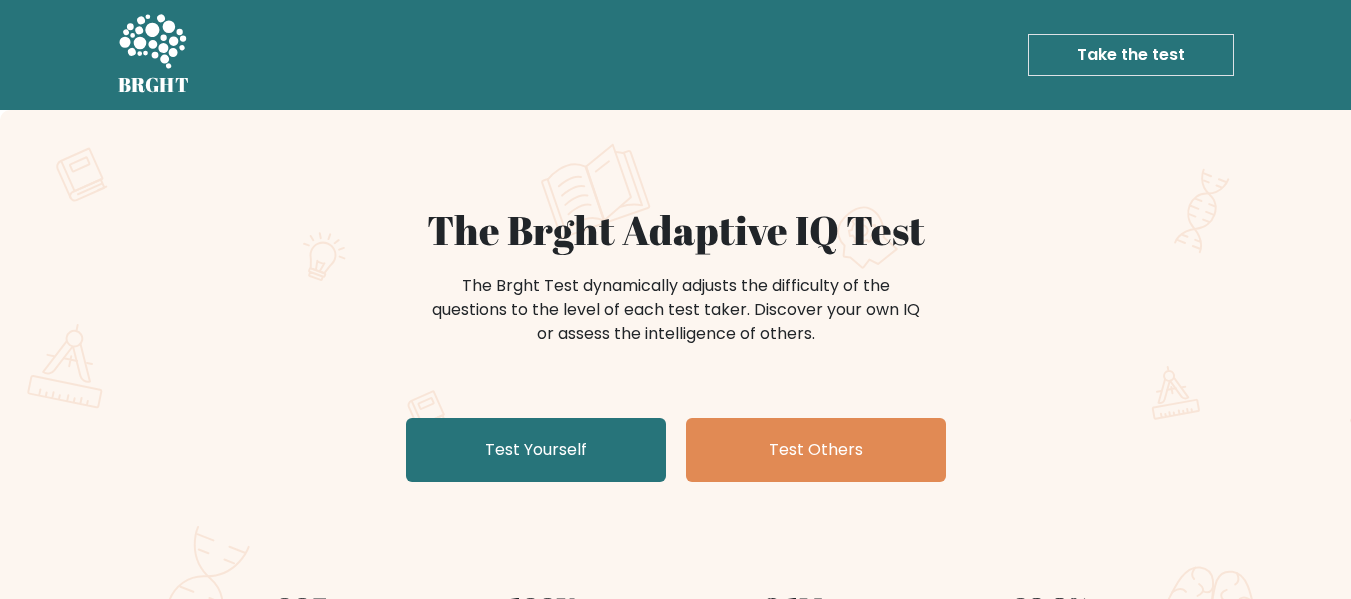 scroll, scrollTop: 0, scrollLeft: 0, axis: both 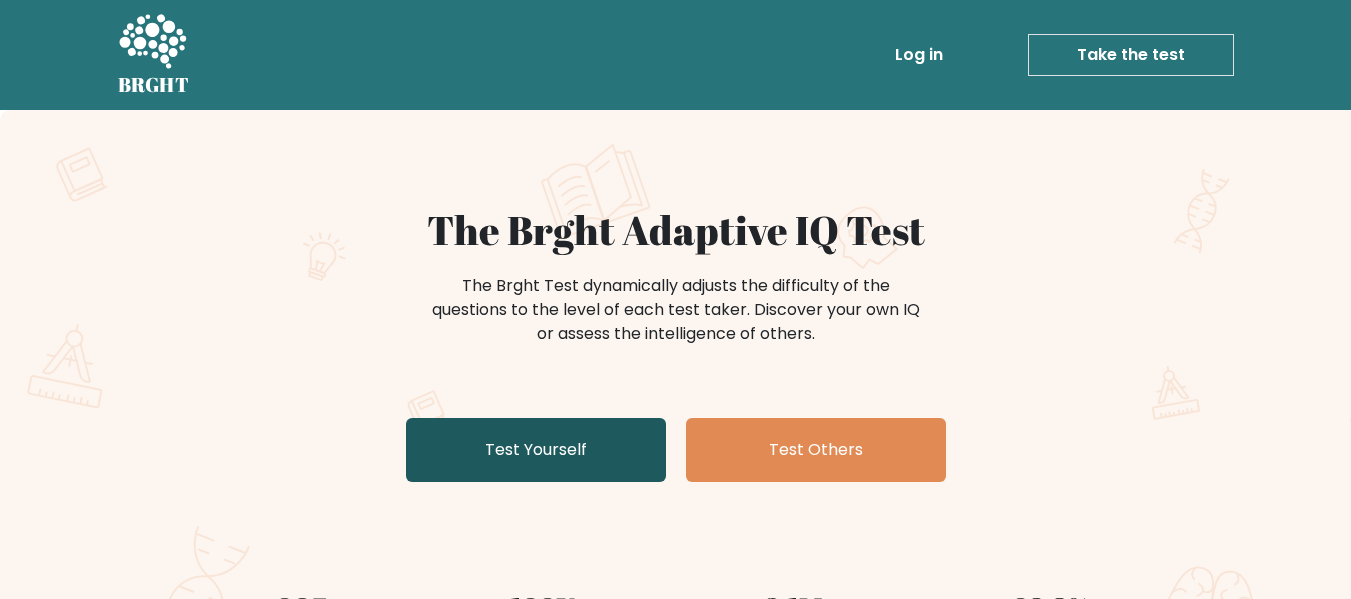click on "Test Yourself" at bounding box center (536, 450) 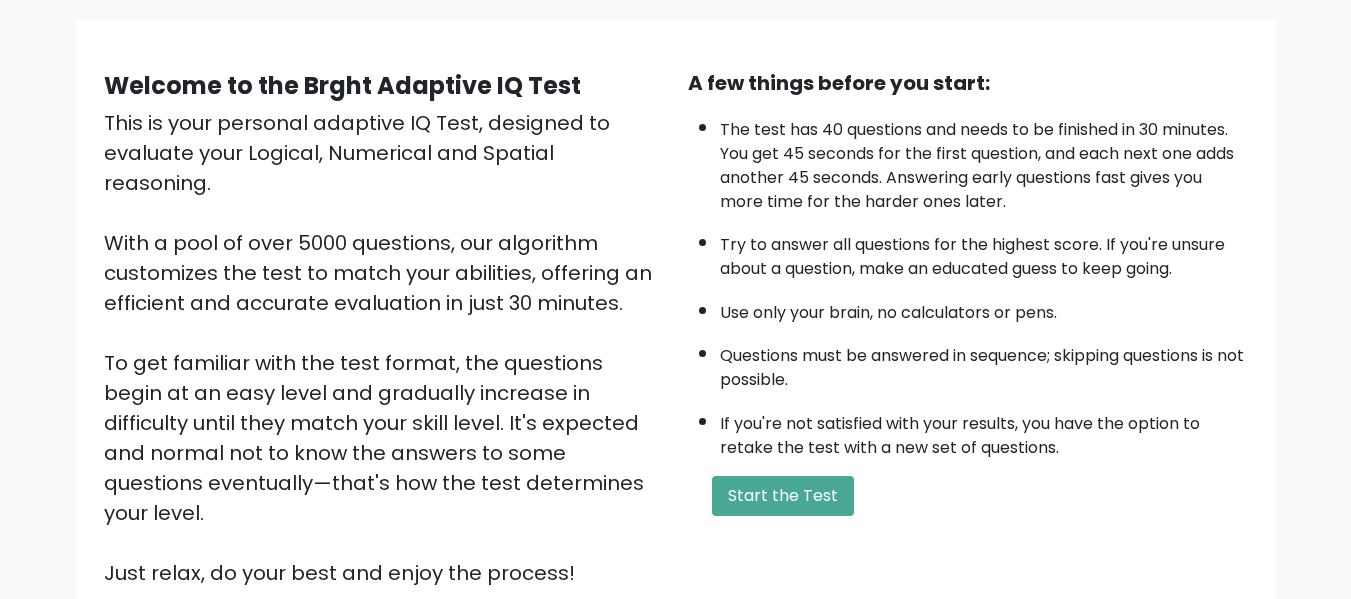 scroll, scrollTop: 317, scrollLeft: 0, axis: vertical 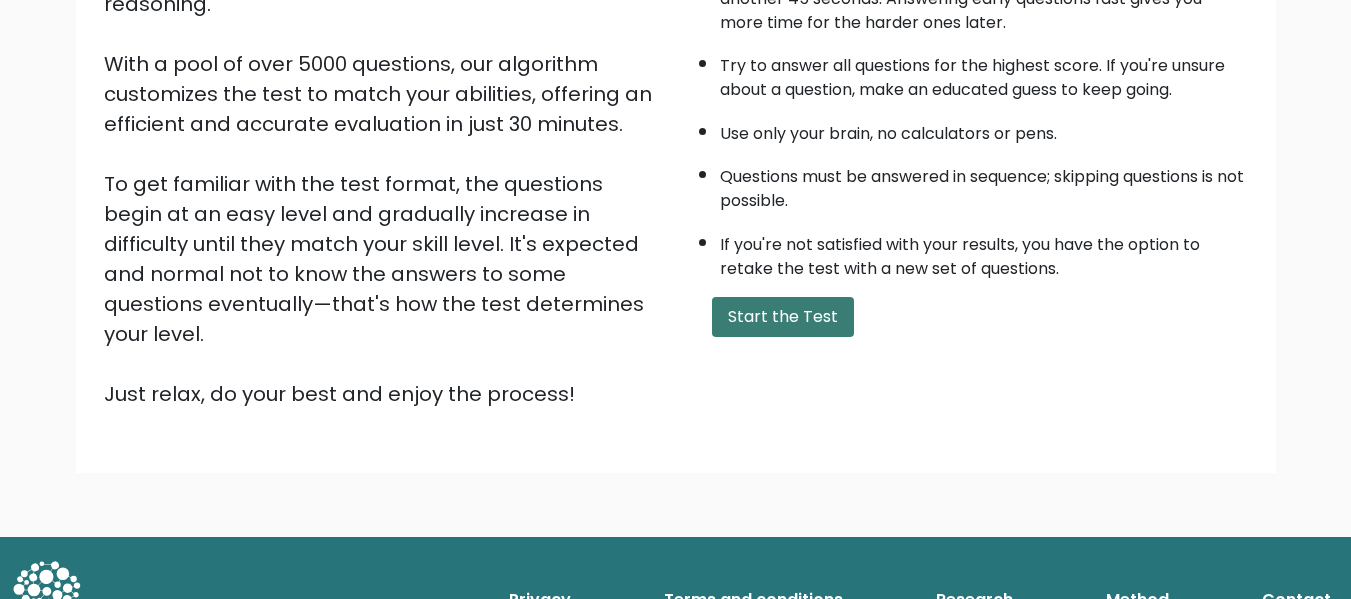 click on "Start the Test" at bounding box center (783, 317) 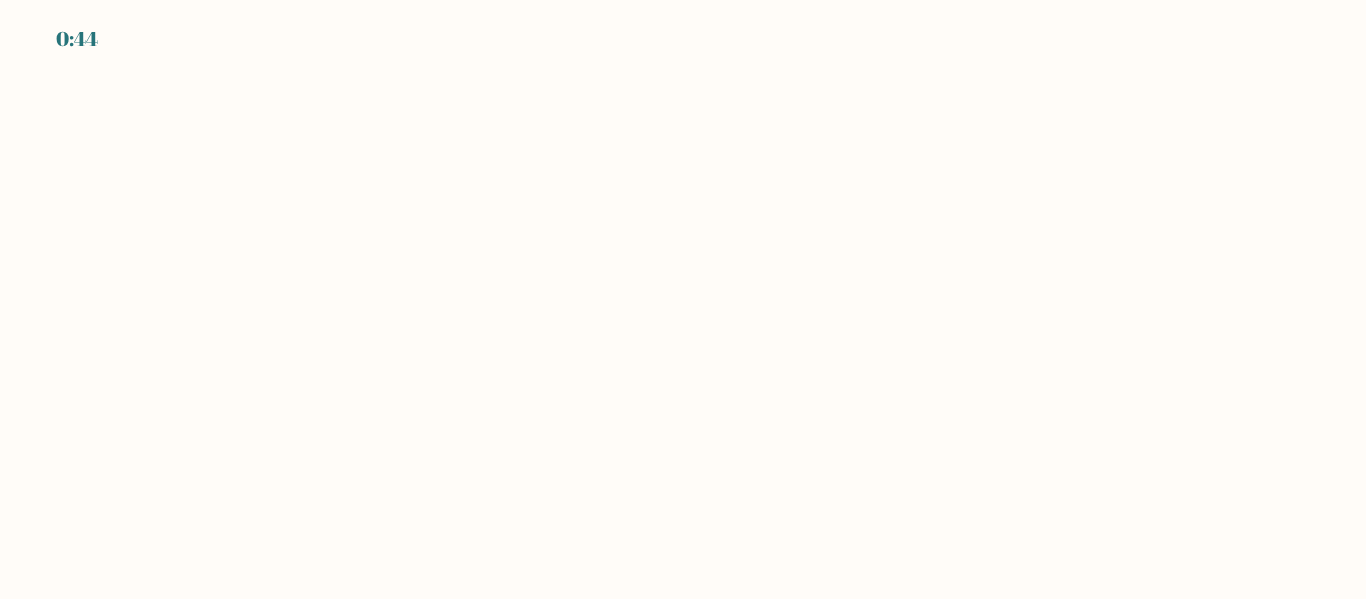 scroll, scrollTop: 0, scrollLeft: 0, axis: both 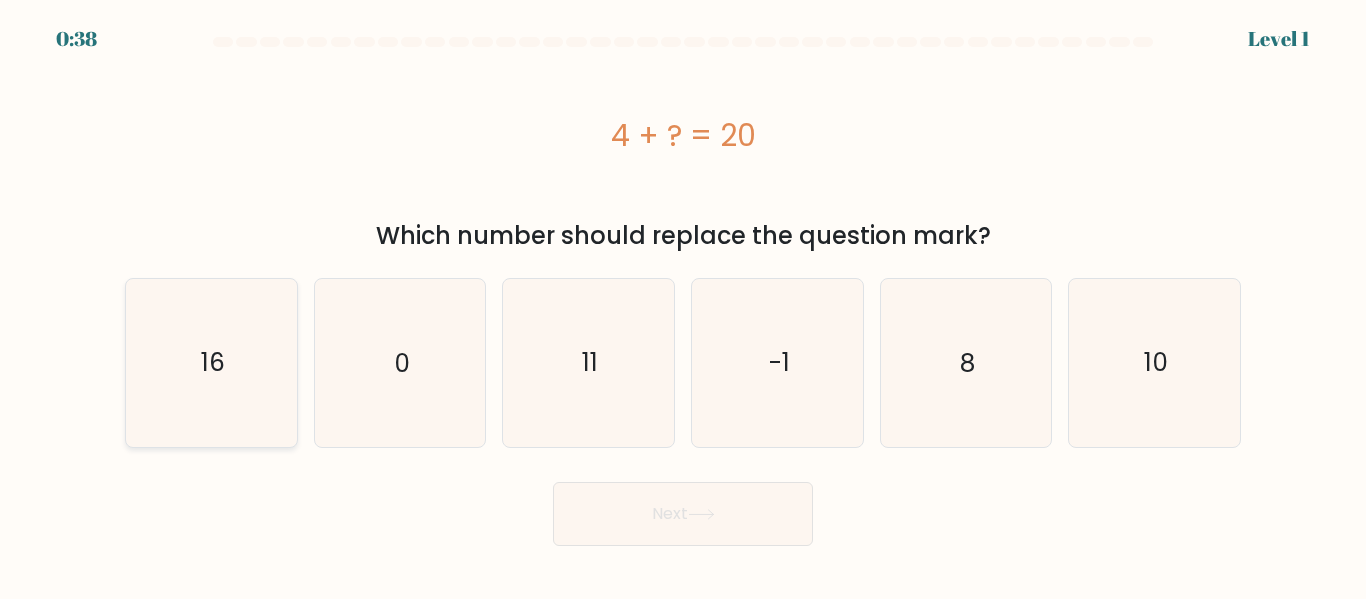click on "16" 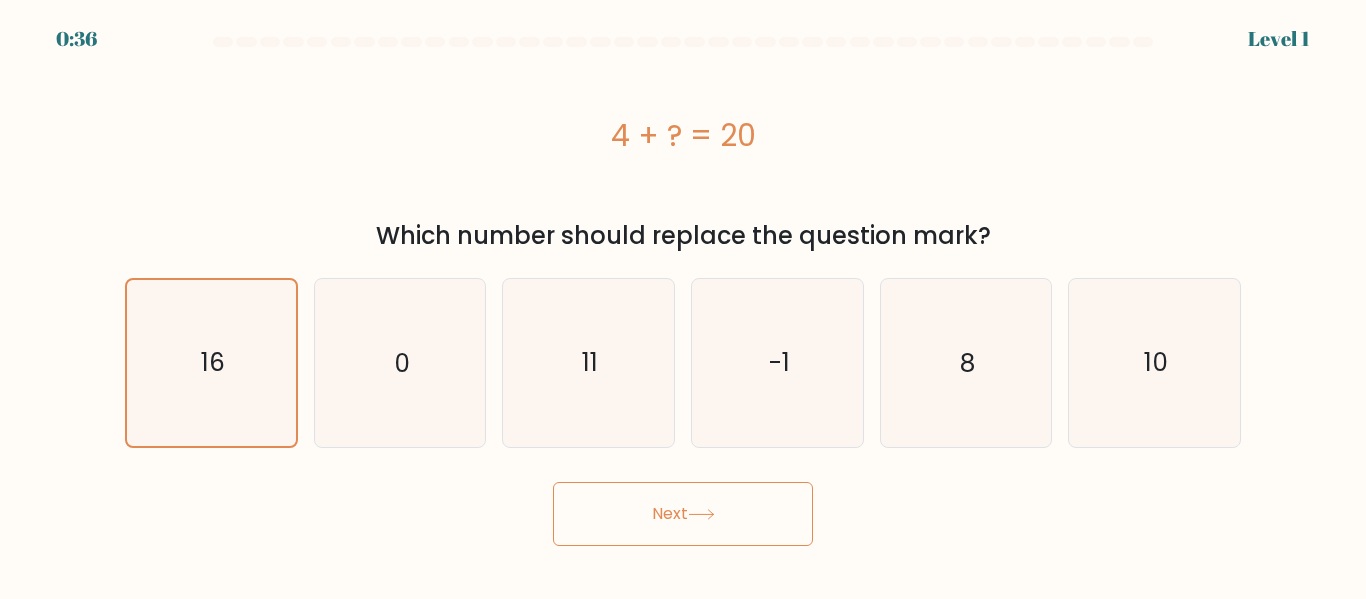 click on "Next" at bounding box center (683, 514) 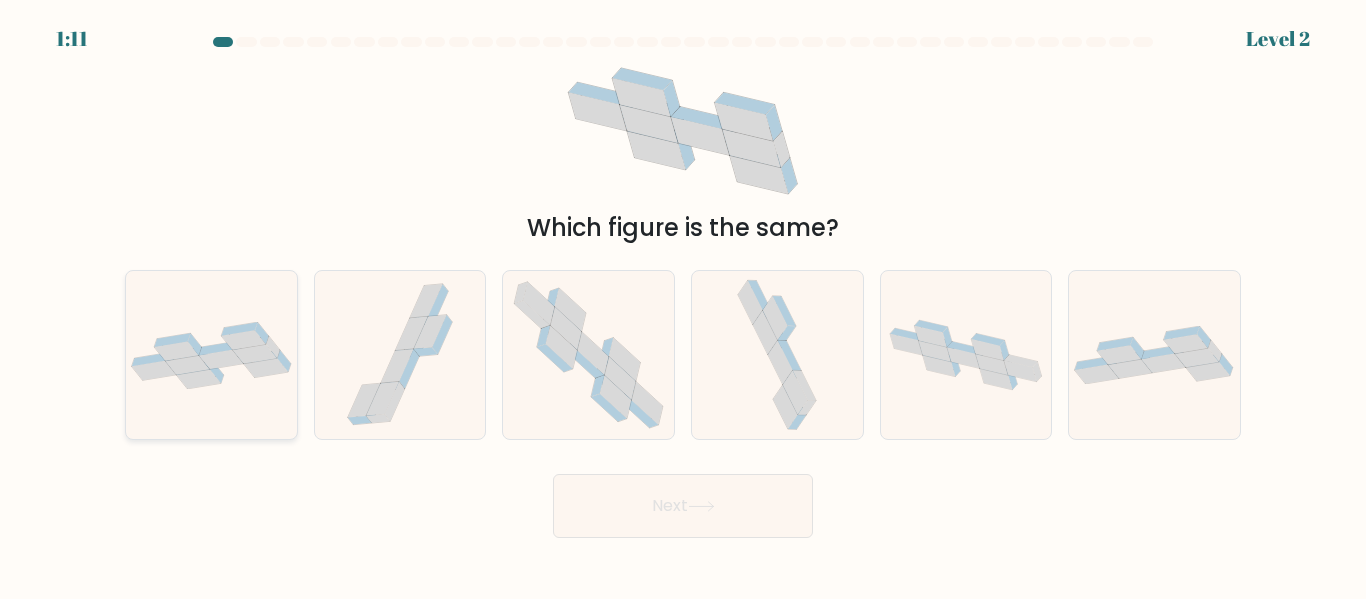 click 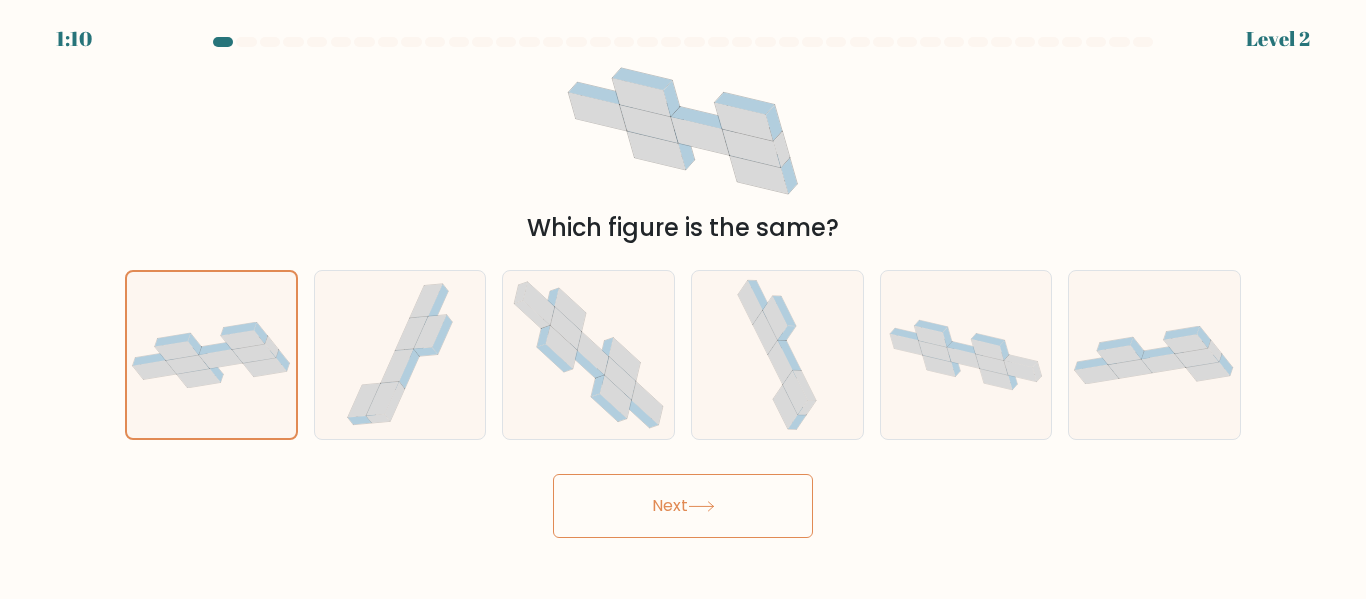 click on "Next" at bounding box center (683, 506) 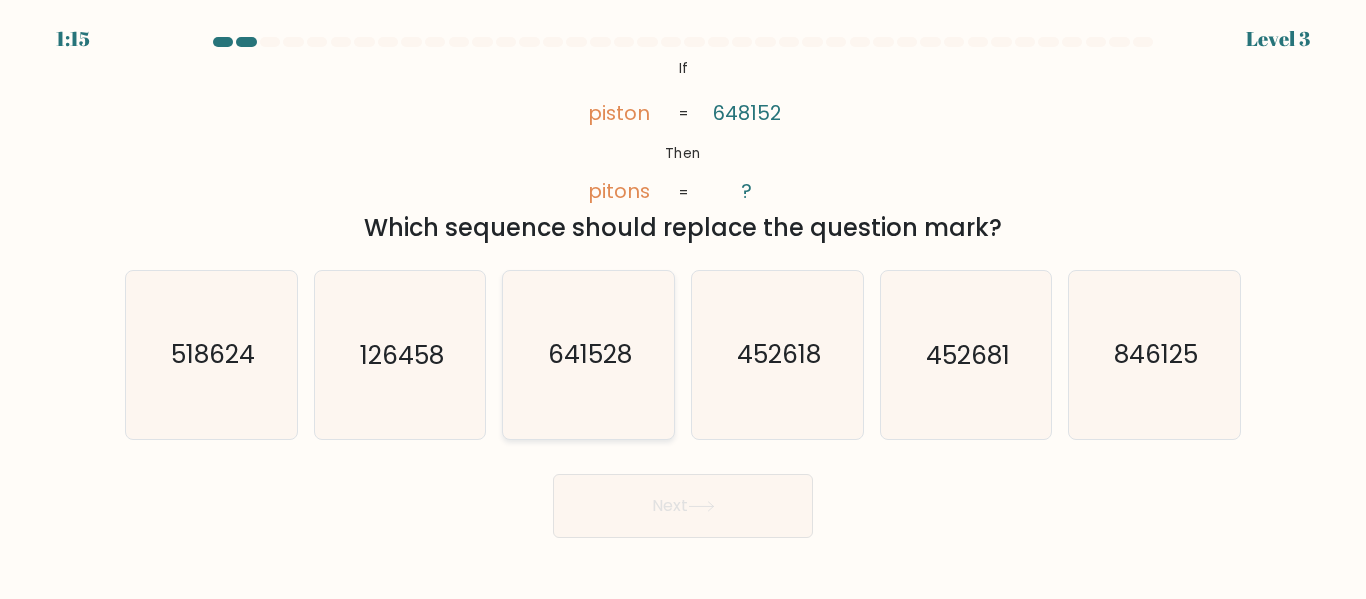 click on "641528" 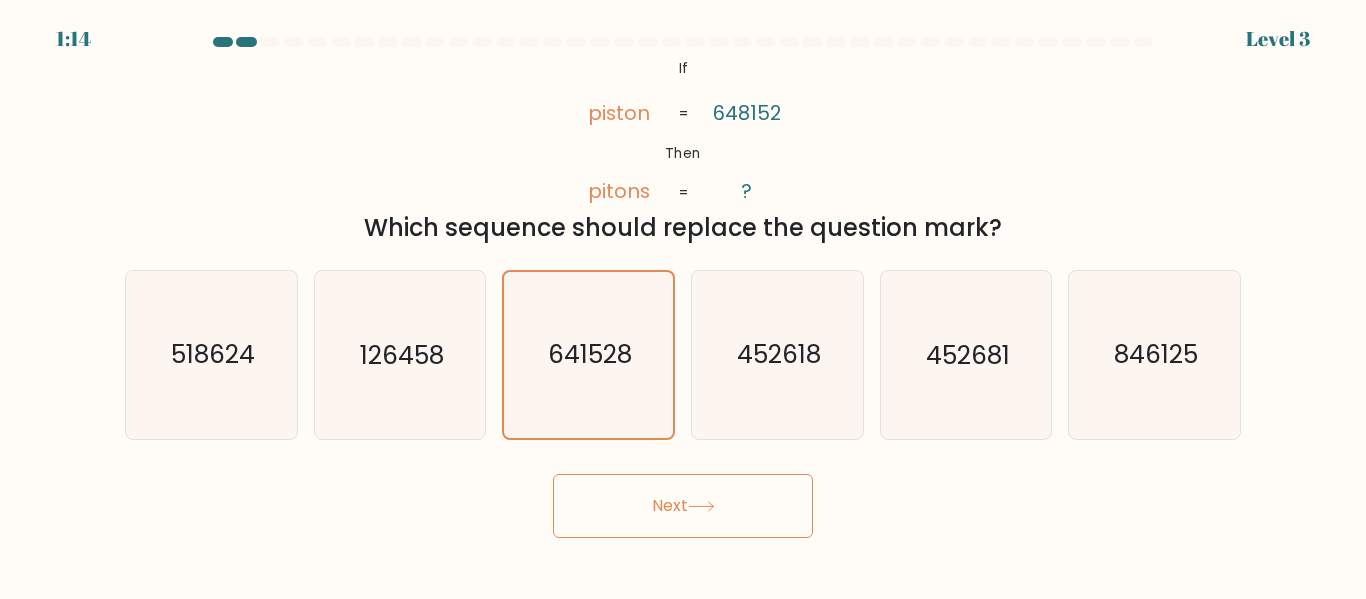 click on "Next" at bounding box center [683, 506] 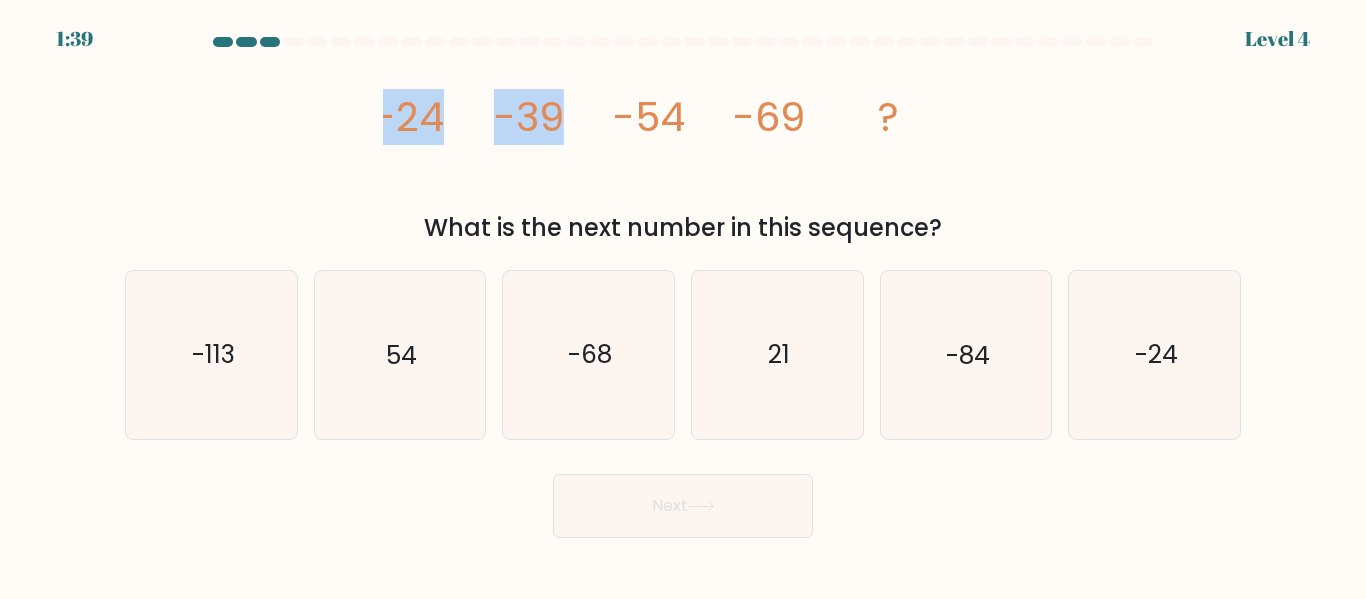 drag, startPoint x: 582, startPoint y: 110, endPoint x: 368, endPoint y: 113, distance: 214.02103 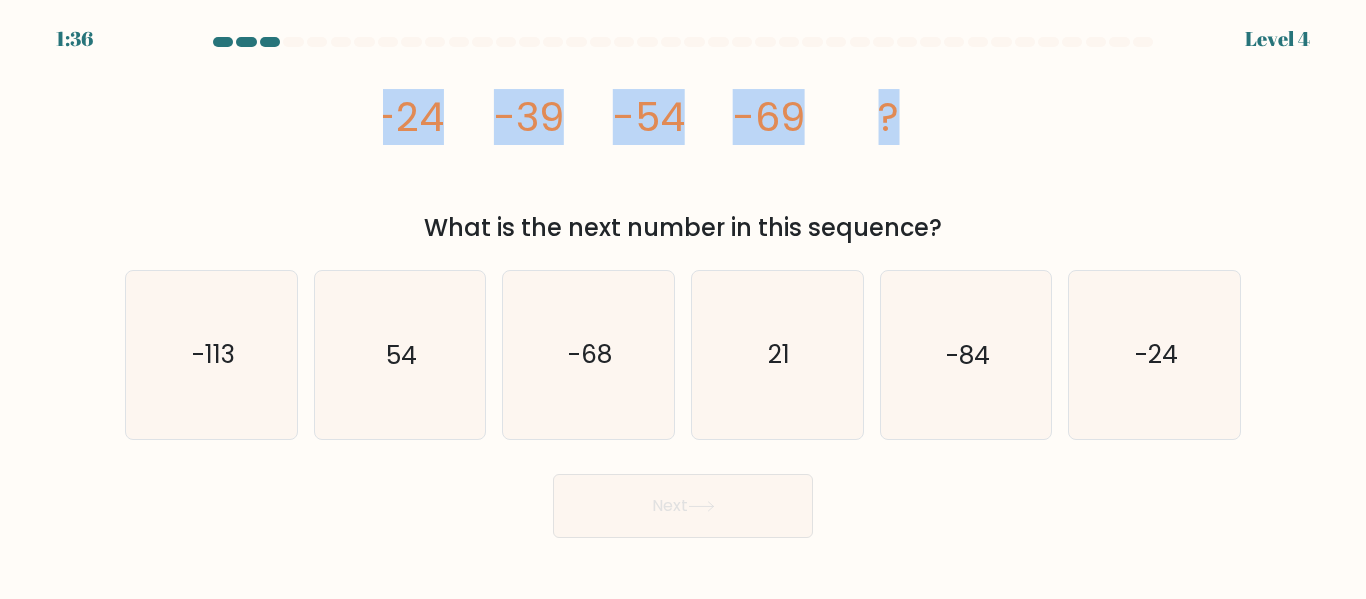 drag, startPoint x: 426, startPoint y: 118, endPoint x: 353, endPoint y: 146, distance: 78.18568 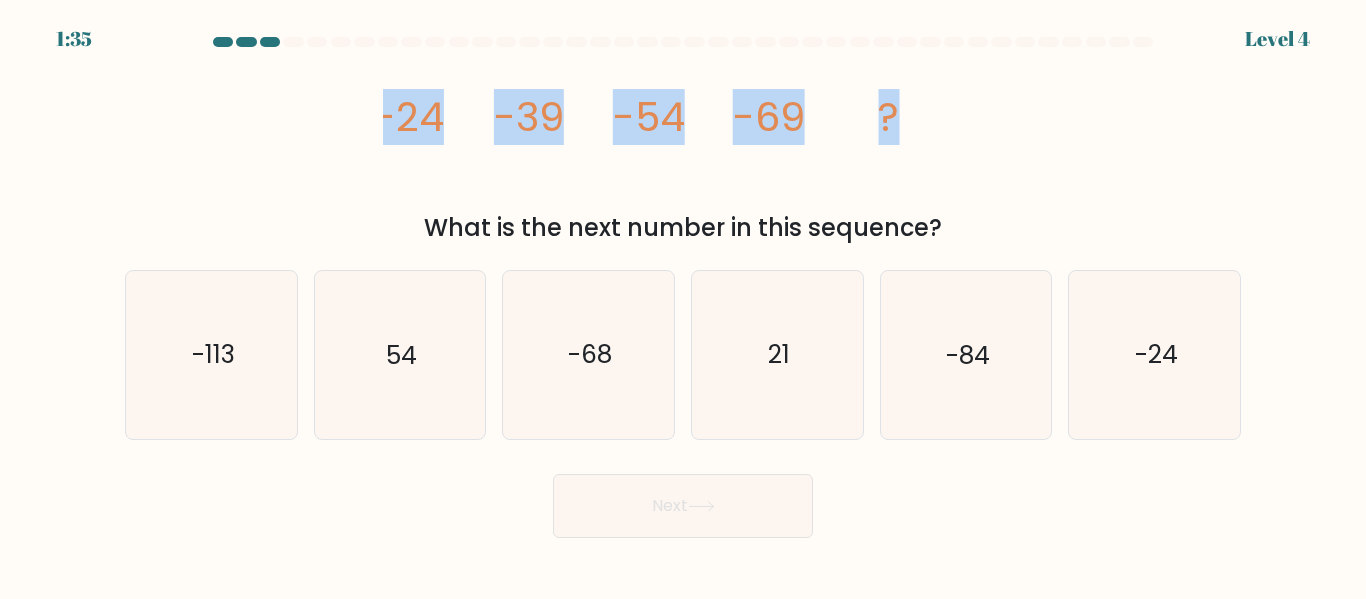 copy on "-24
-39
-54
-69
?" 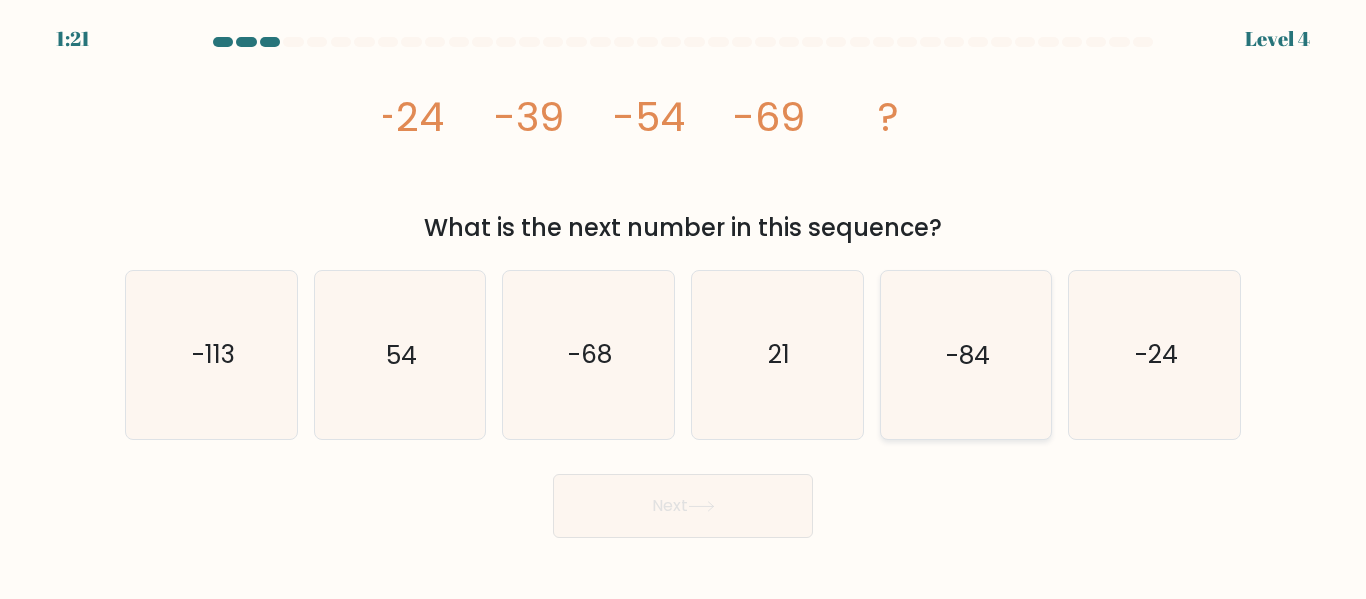 click on "-84" 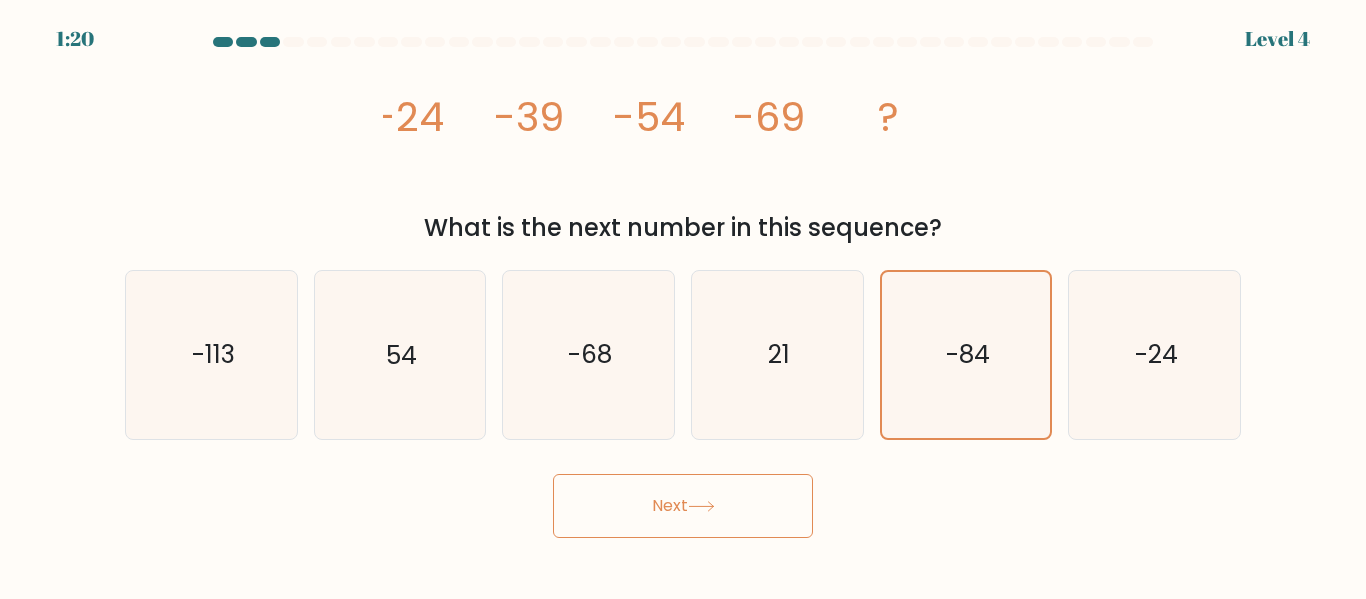 click on "Next" at bounding box center (683, 506) 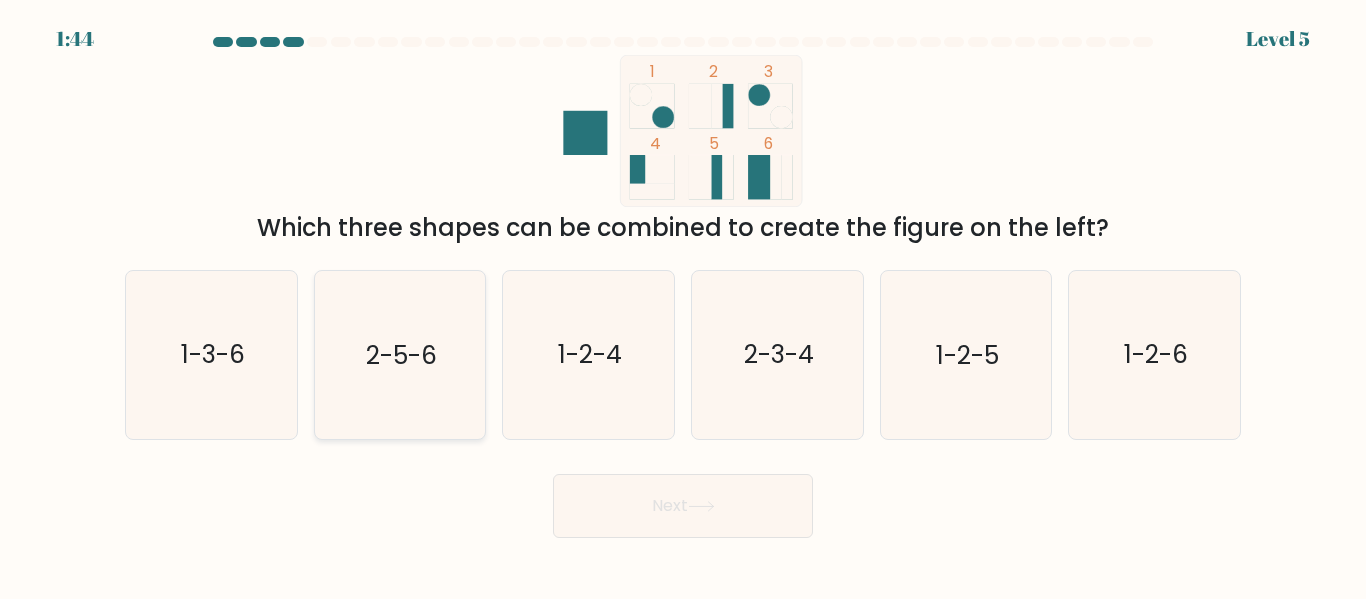 click on "2-5-6" 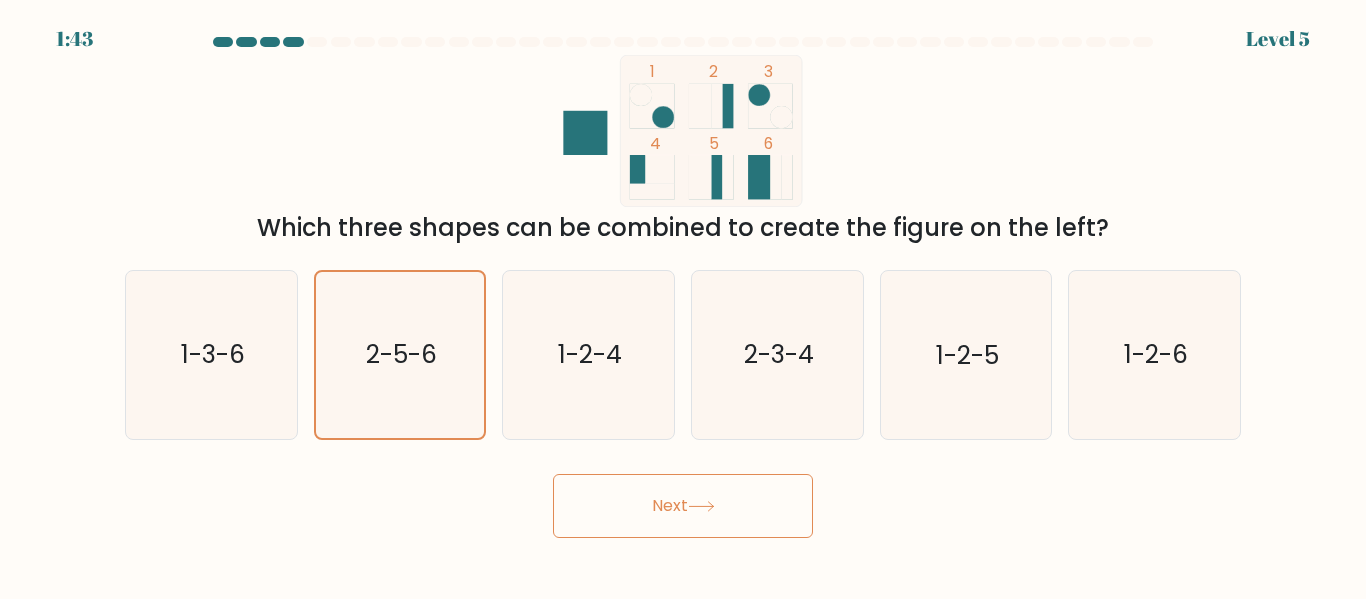 click on "Next" at bounding box center [683, 506] 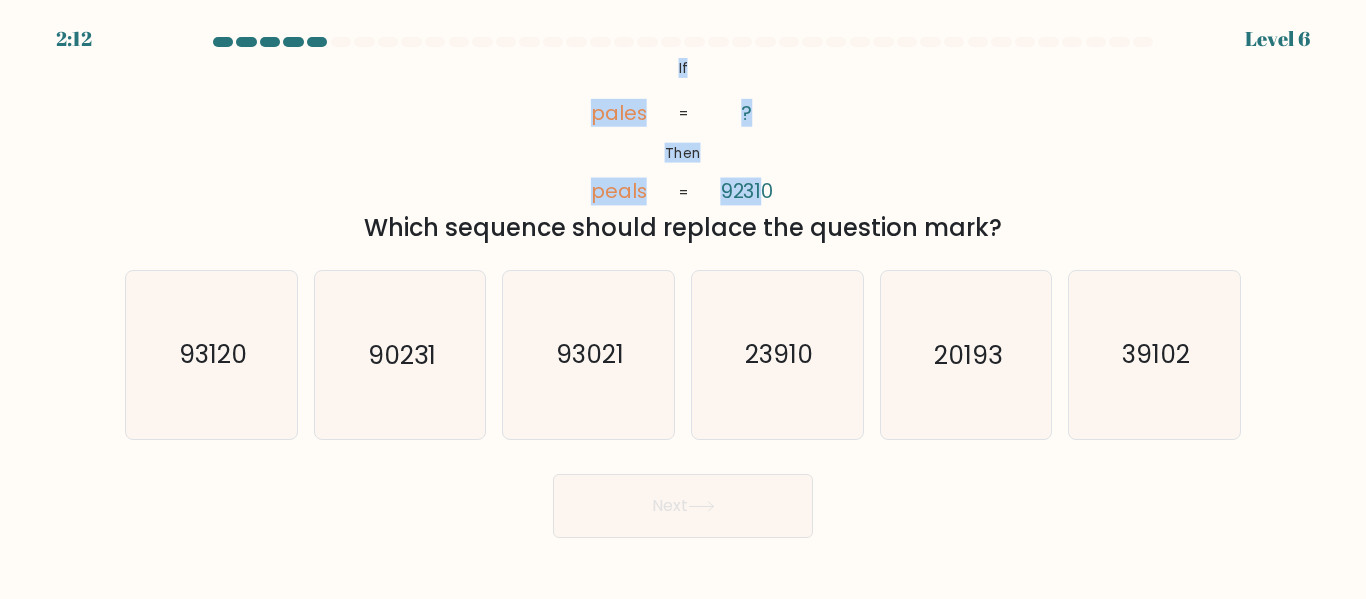 drag, startPoint x: 590, startPoint y: 133, endPoint x: 563, endPoint y: 45, distance: 92.0489 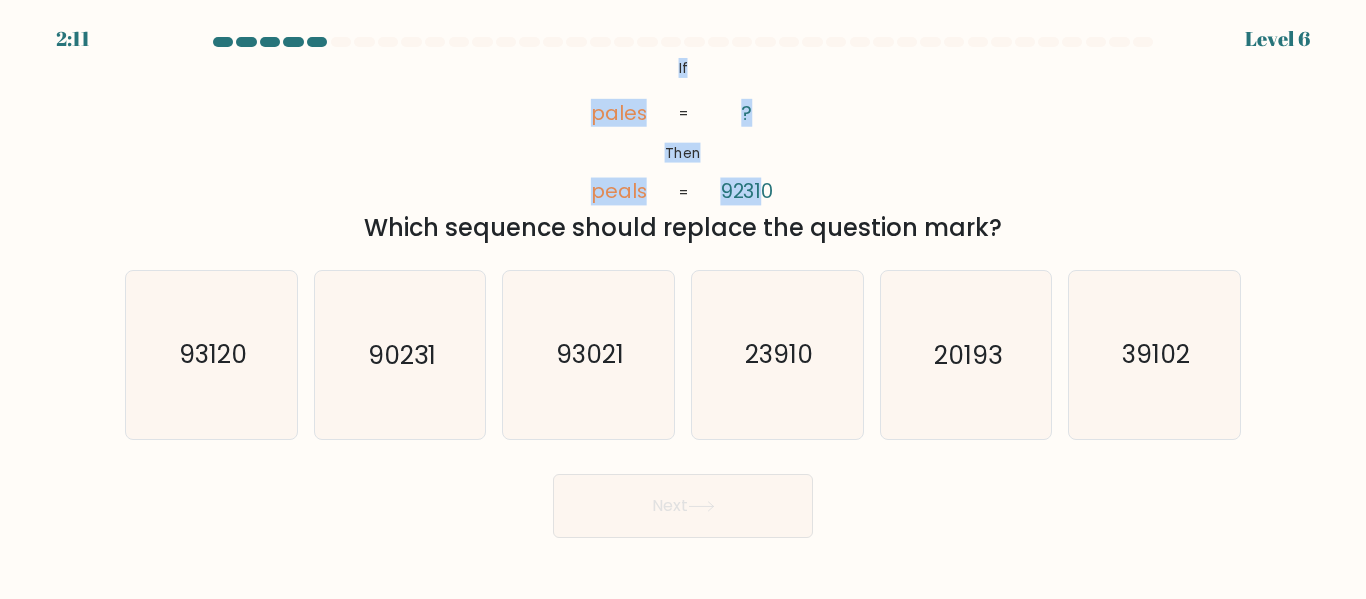 copy on "@import url('https://fonts.googleapis.com/css?family=Abril+Fatface:400,100,100italic,300,300italic,400italic,500,500italic,700,700italic,900,900italic');           If       Then       pales       peals       ?       9231" 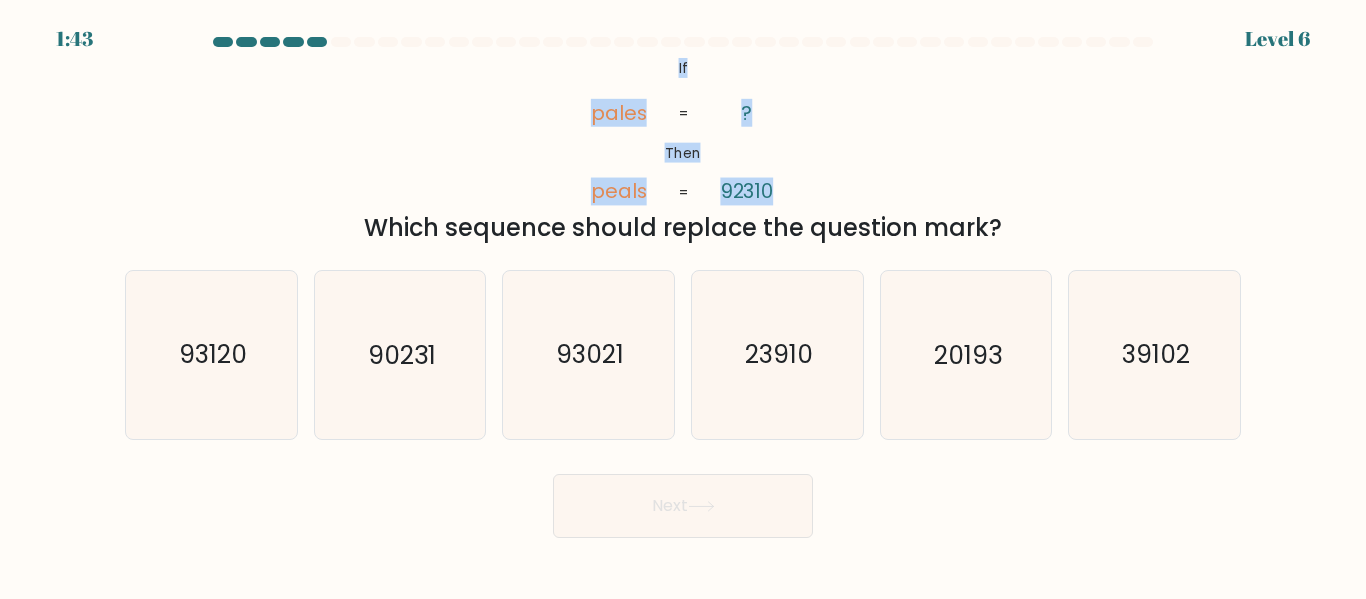 drag, startPoint x: 789, startPoint y: 195, endPoint x: 650, endPoint y: 50, distance: 200.86314 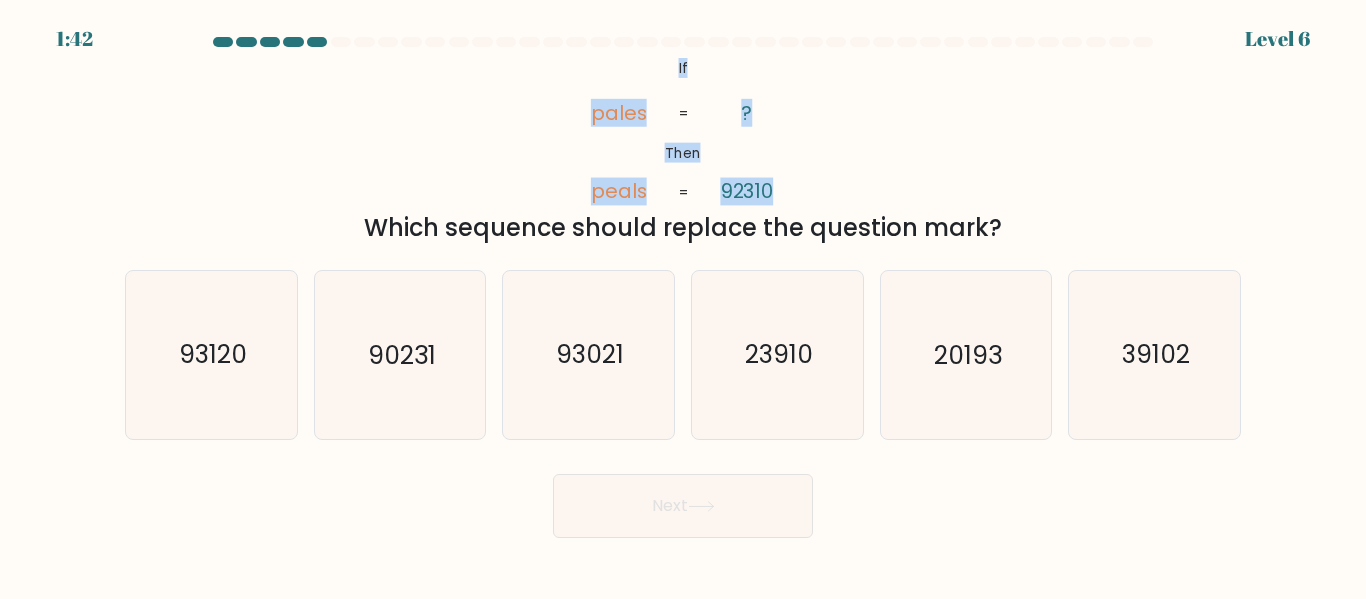 copy on "@import url('https://fonts.googleapis.com/css?family=Abril+Fatface:400,100,100italic,300,300italic,400italic,500,500italic,700,700italic,900,900italic');           If       Then       pales       peals       ?       92310" 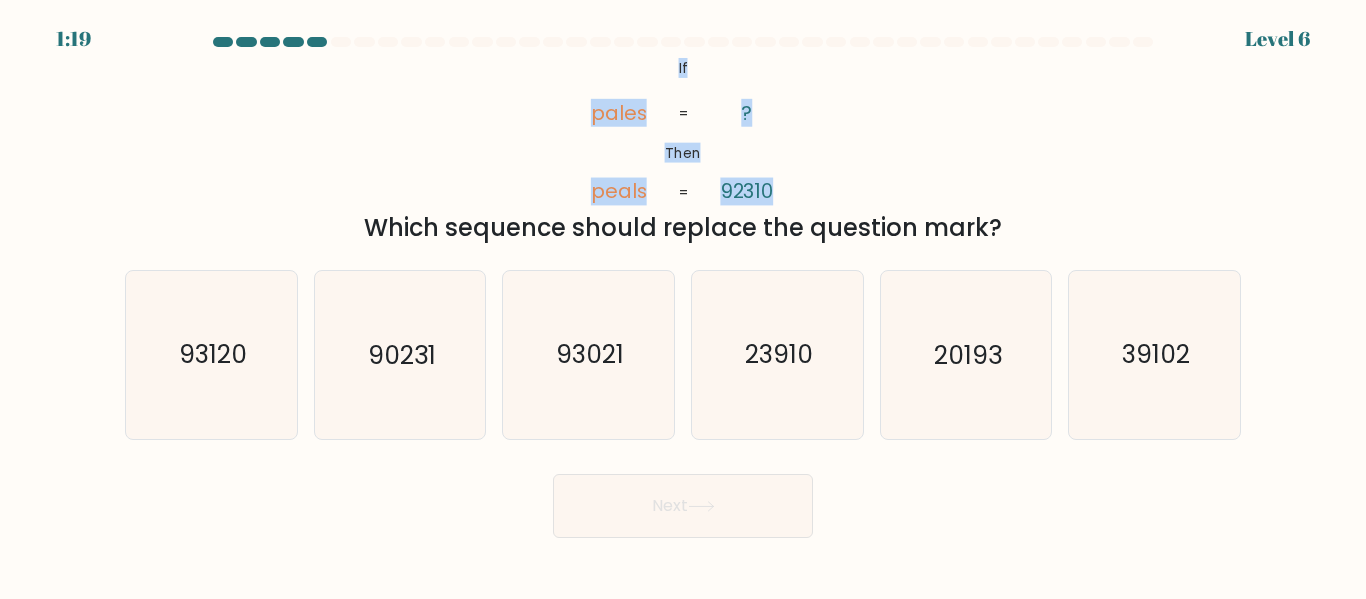 click on "@import url('https://fonts.googleapis.com/css?family=Abril+Fatface:400,100,100italic,300,300italic,400italic,500,500italic,700,700italic,900,900italic');           If       Then       pales       peals       ?       92310       =       =
Which sequence should replace the question mark?" at bounding box center [683, 150] 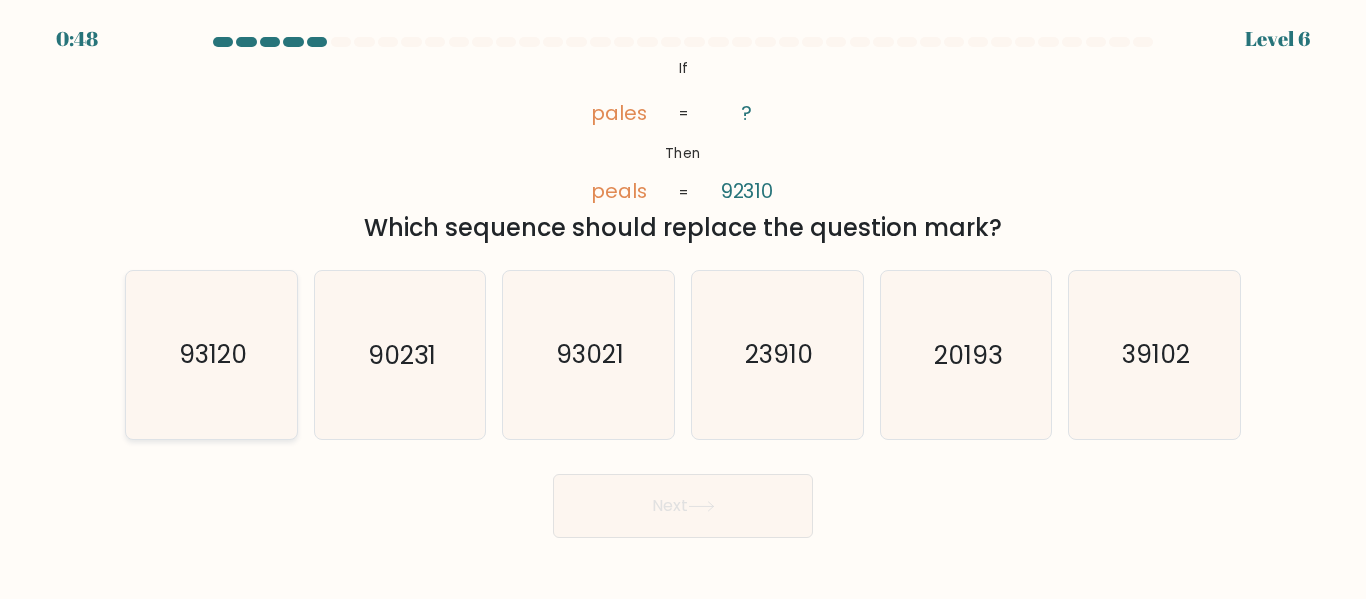 click on "93120" 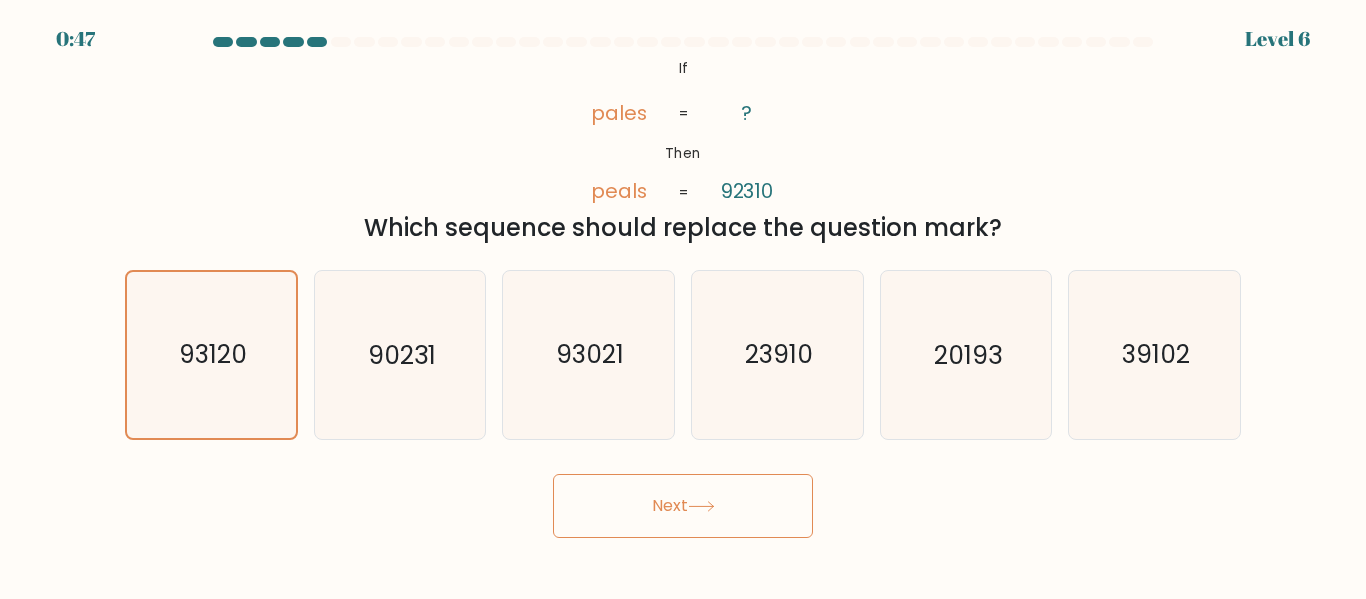 click on "Next" at bounding box center (683, 506) 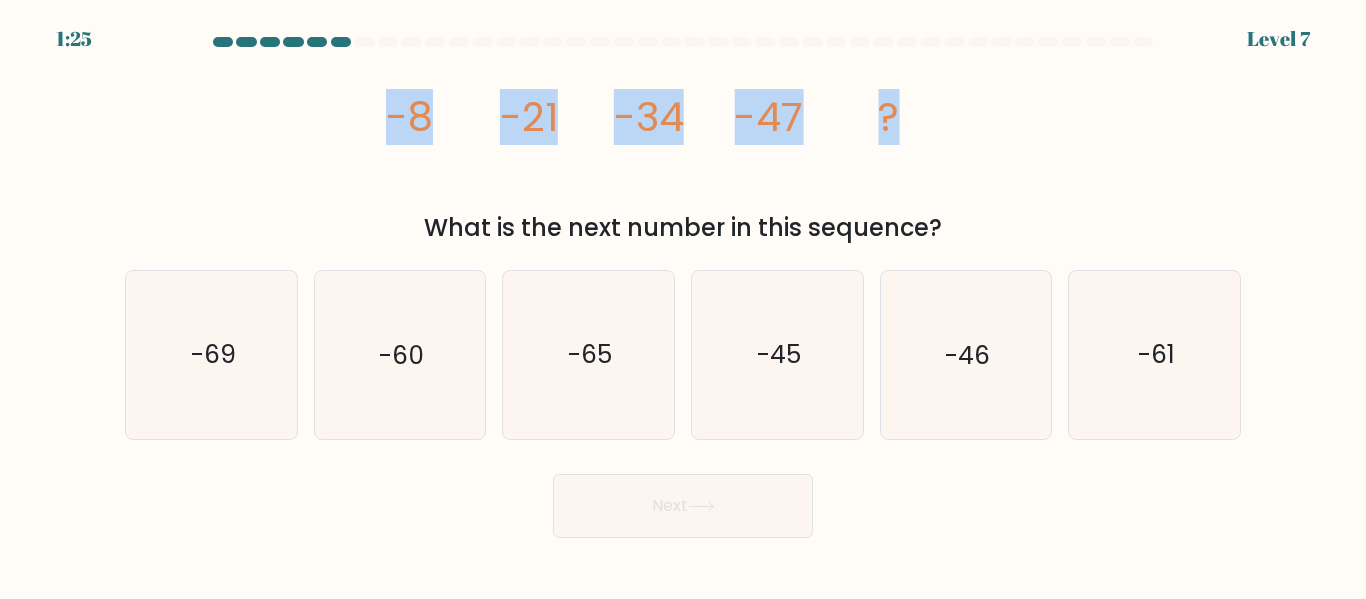 drag, startPoint x: 914, startPoint y: 116, endPoint x: 387, endPoint y: 108, distance: 527.0607 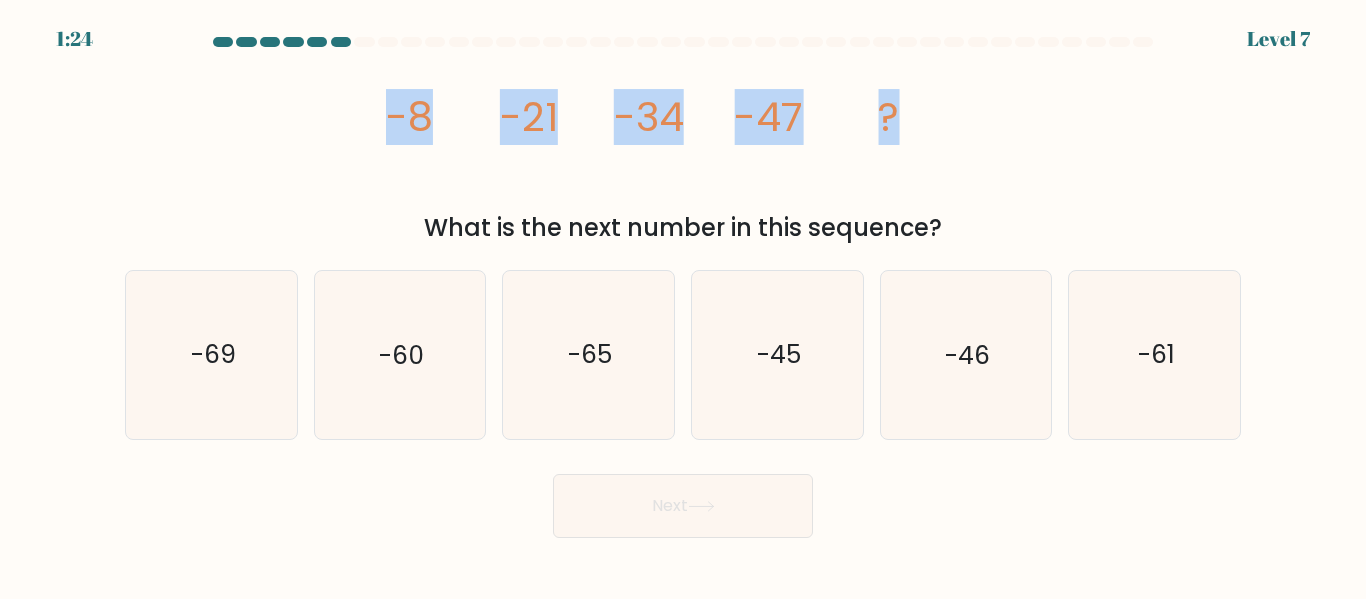 copy on "-8
-21
-34
-47
?" 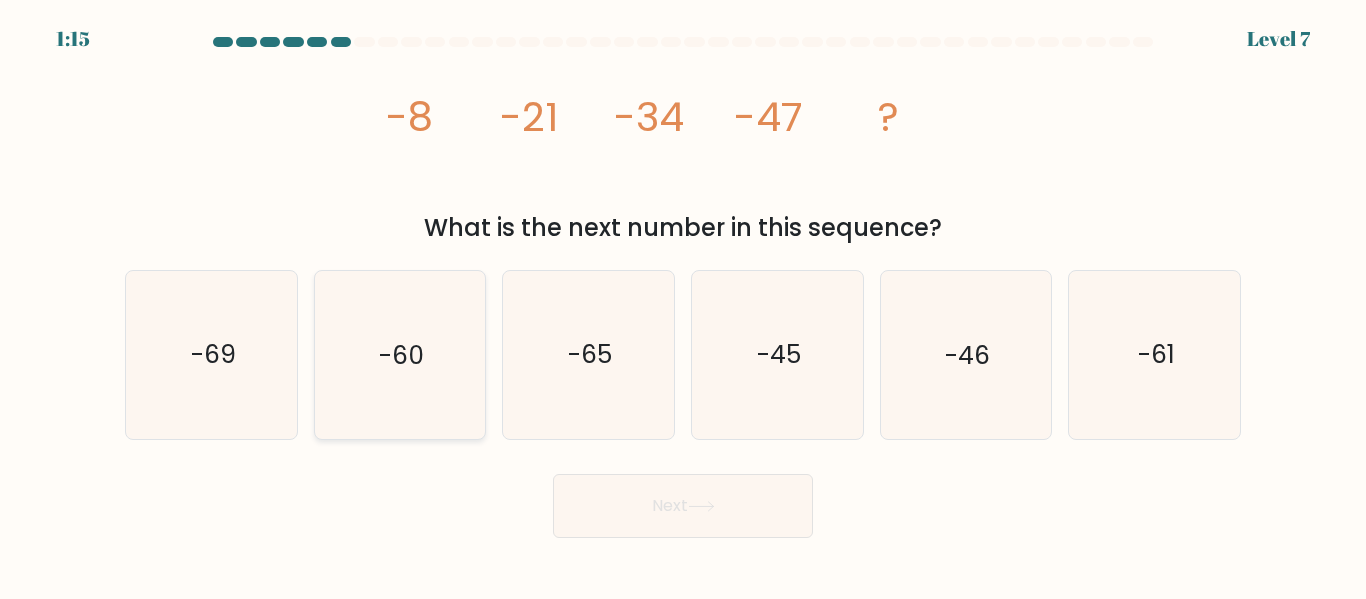 click on "-60" 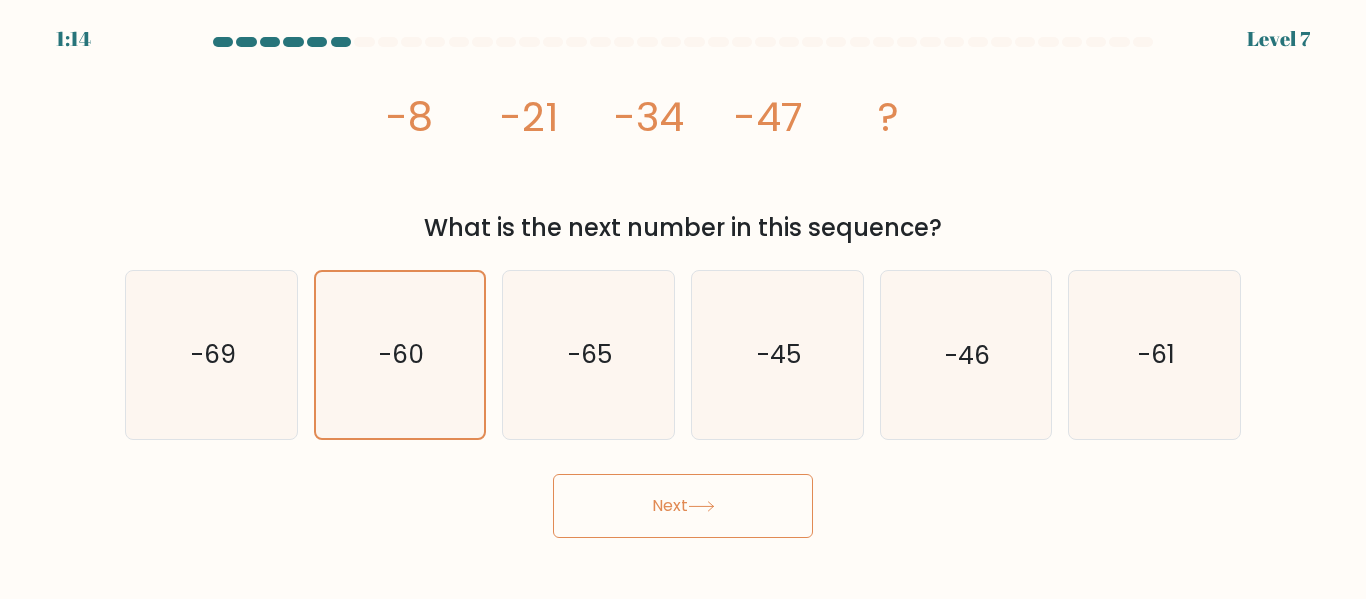 click on "Next" at bounding box center [683, 506] 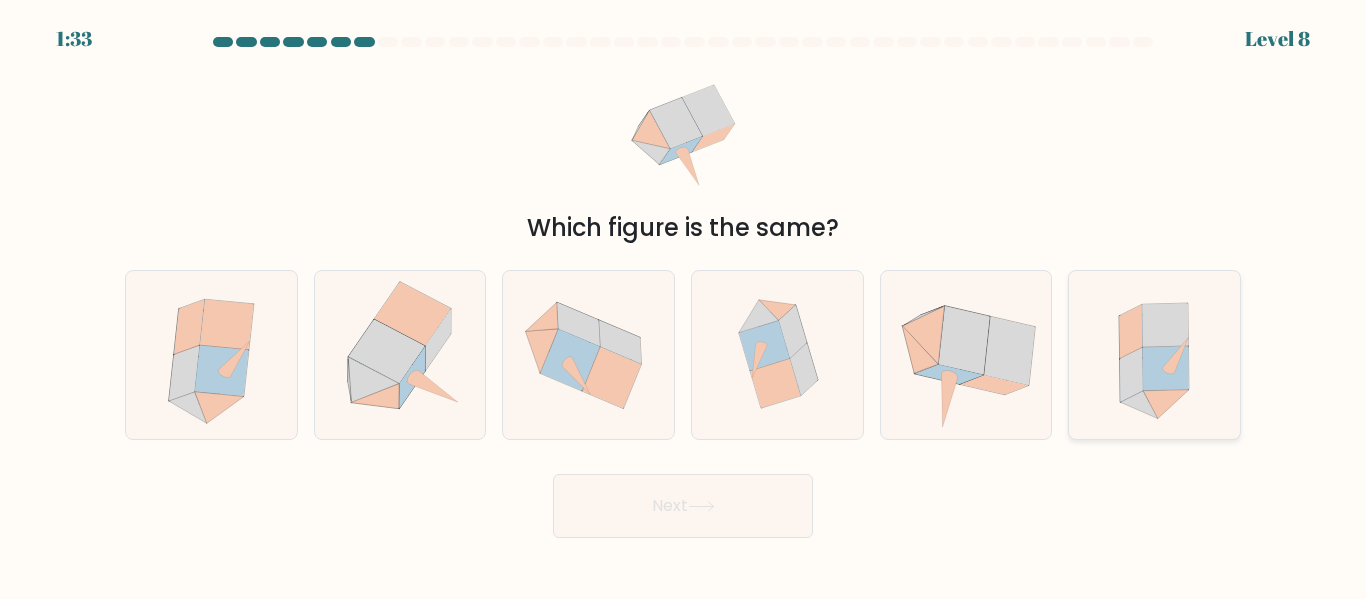 click 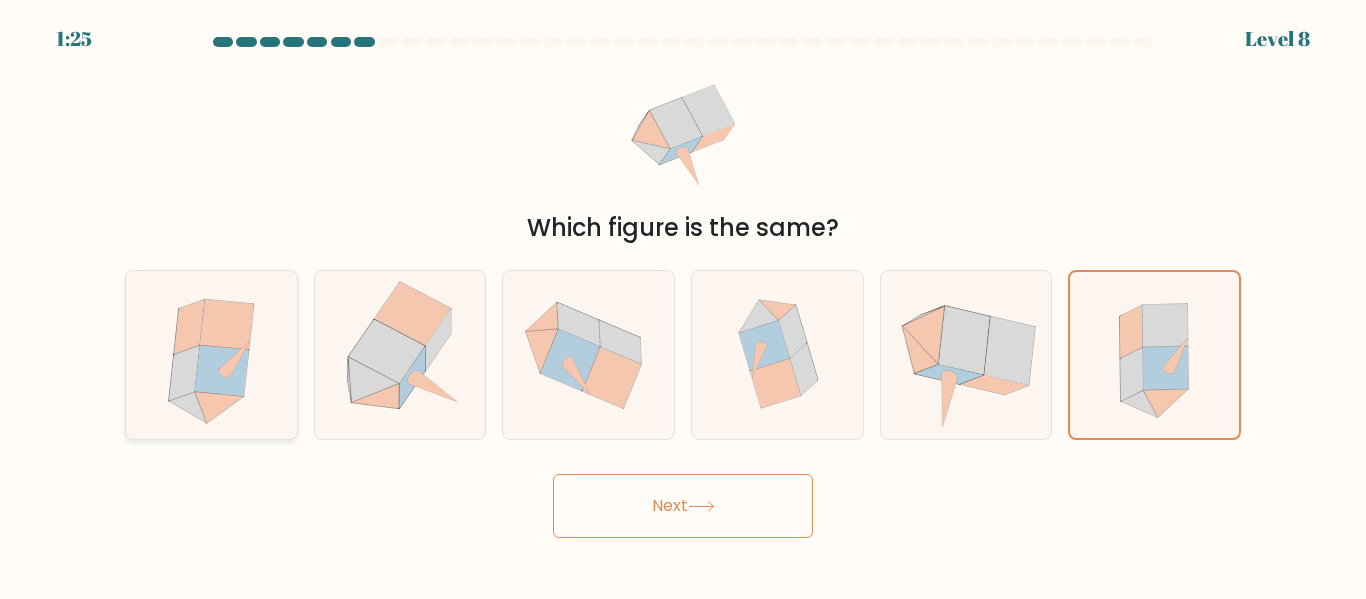 click 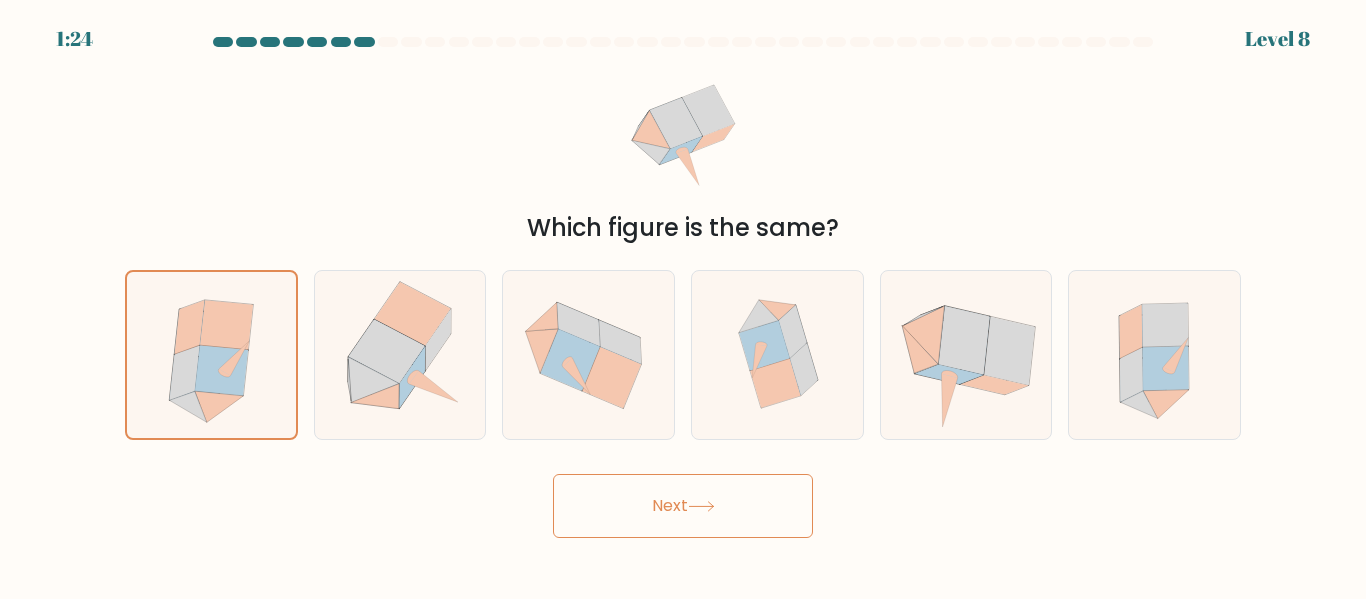 click on "Next" at bounding box center (683, 506) 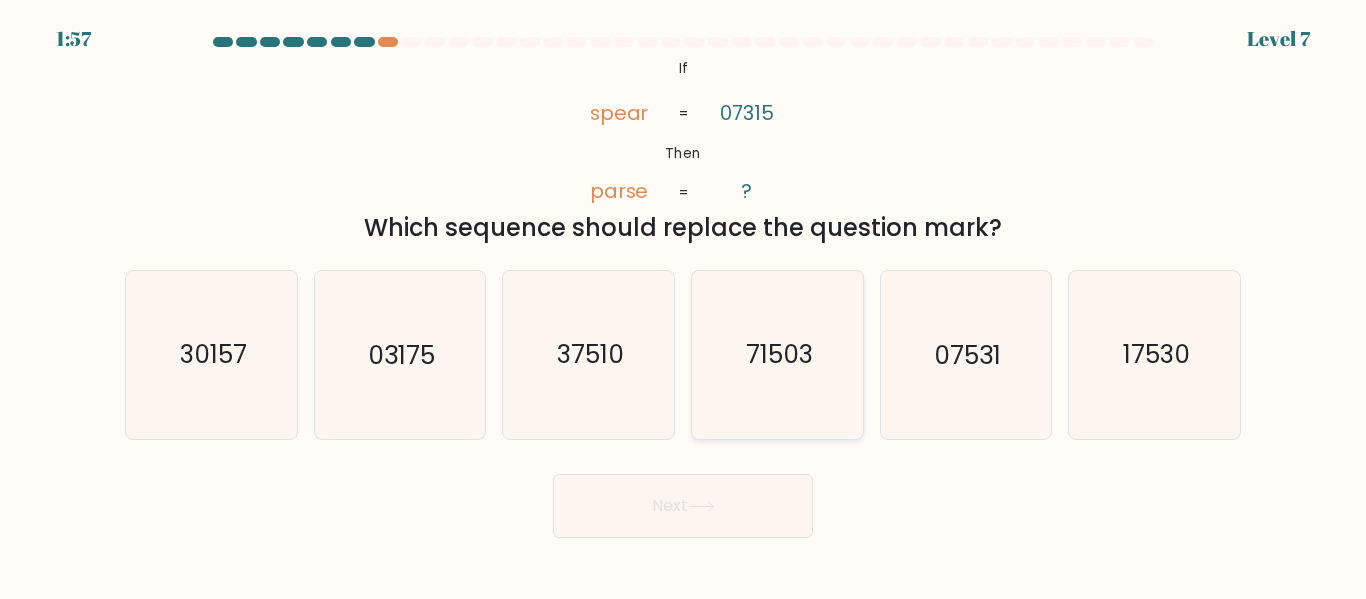 click on "71503" 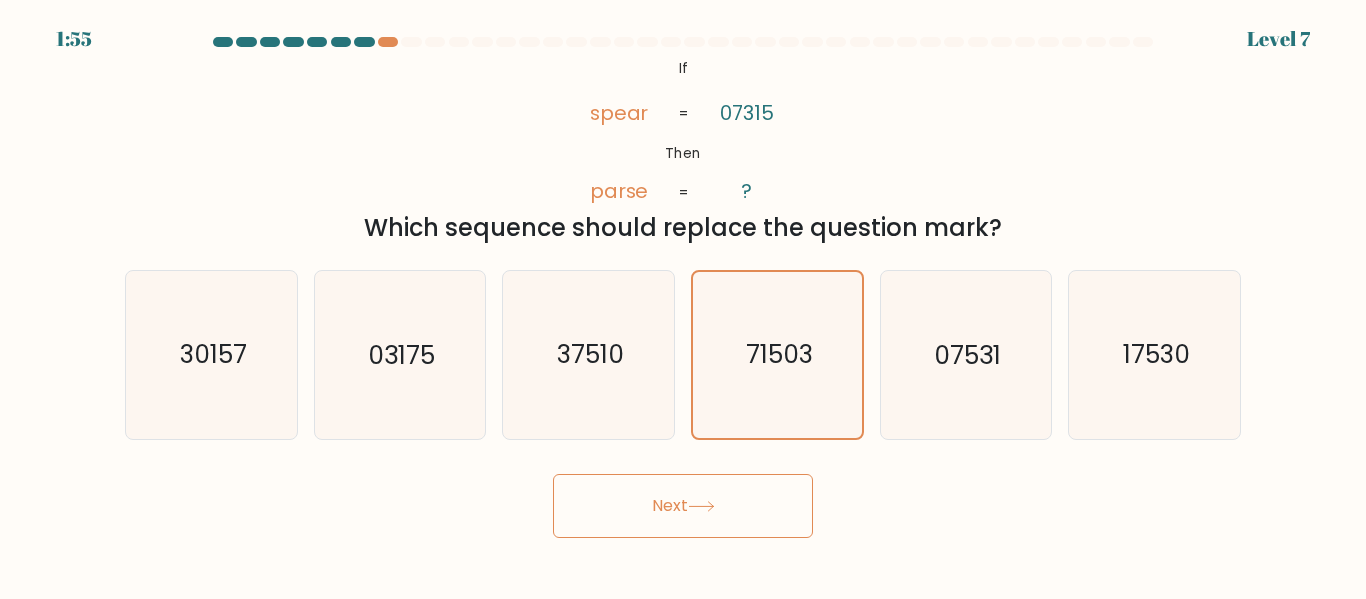 click on "Next" at bounding box center (683, 506) 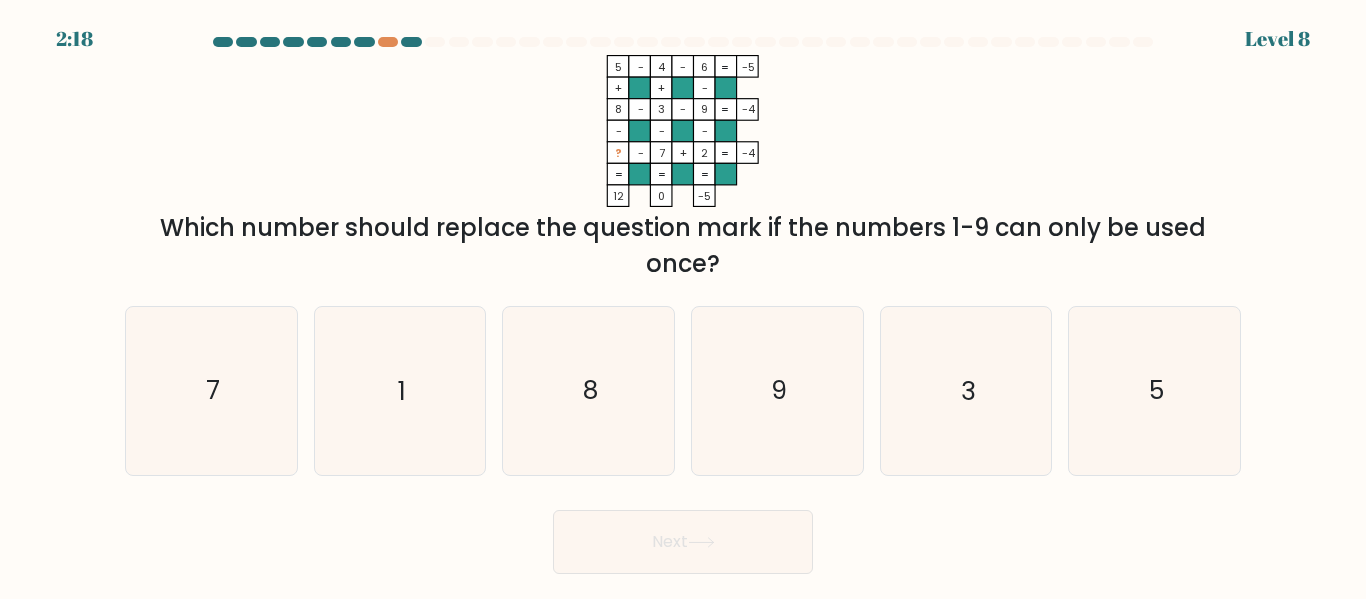 drag, startPoint x: 699, startPoint y: 165, endPoint x: 626, endPoint y: 70, distance: 119.80818 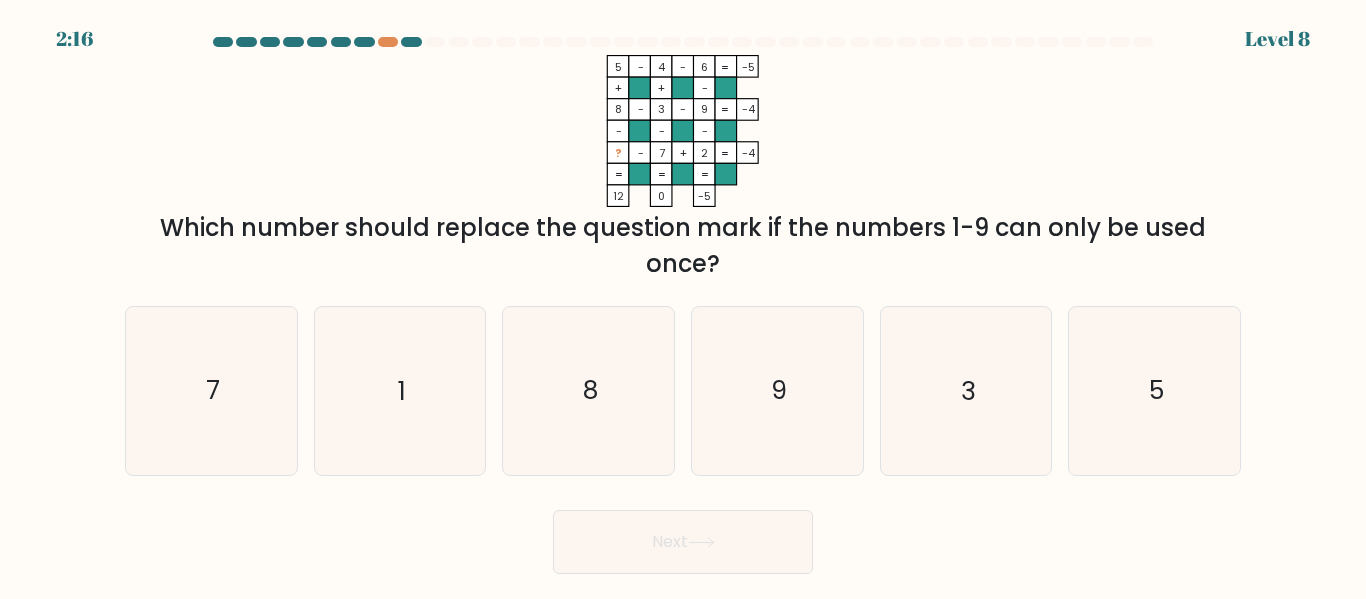 drag, startPoint x: 739, startPoint y: 203, endPoint x: 593, endPoint y: 49, distance: 212.20744 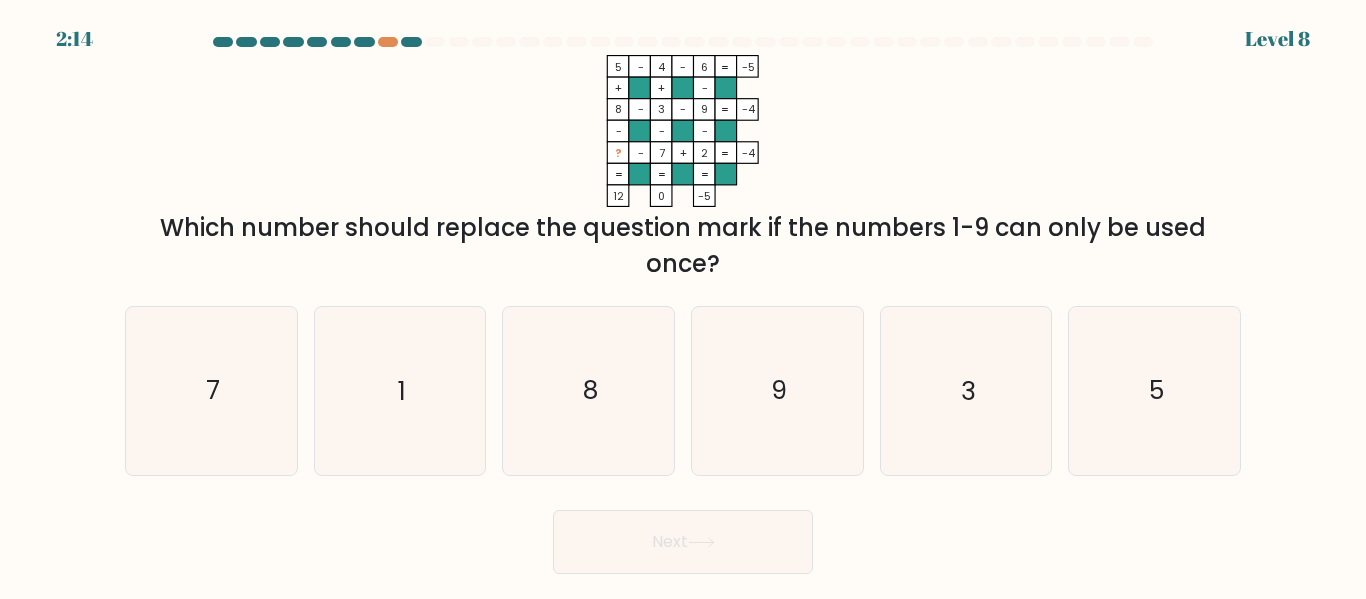 copy on "5    -    4    -    6    -5    +    +    -    8    -    3    -    9    -4    -    -    -    ?    -    7    +    2    =   -4    =   =   =   =   12    0    -5" 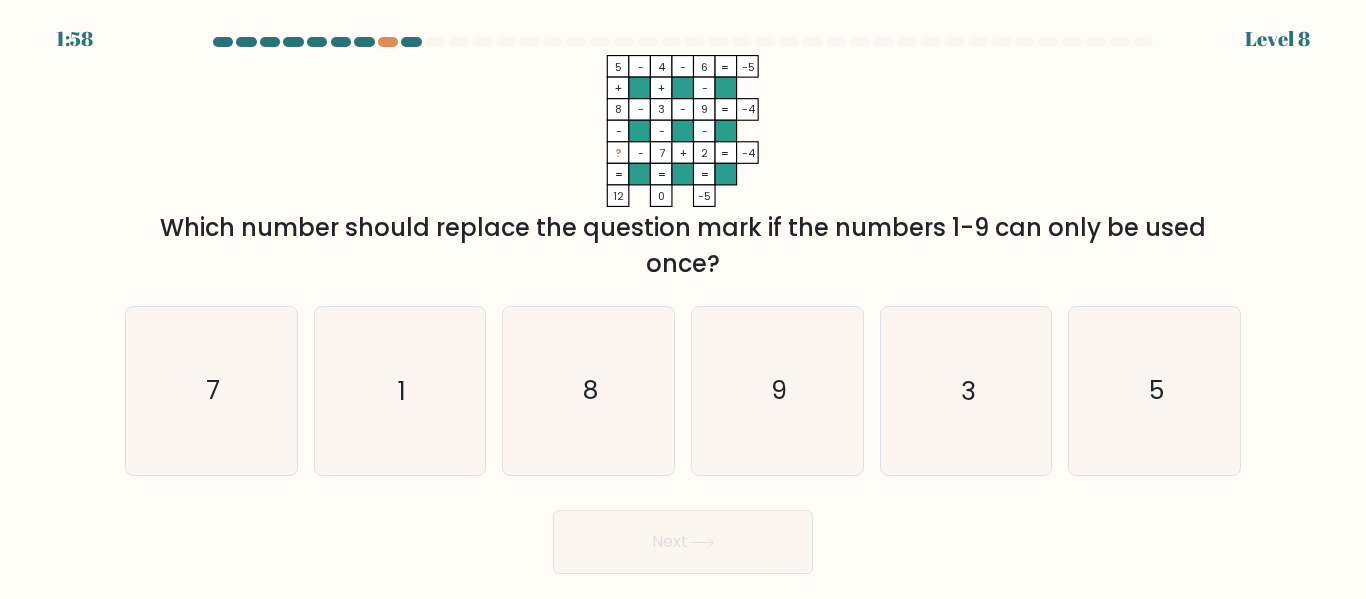click on "5    -    4    -    6    -5    +    +    -    8    -    3    -    9    -4    -    -    -    ?    -    7    +    2    =   -4    =   =   =   =   12    0    -5    =" 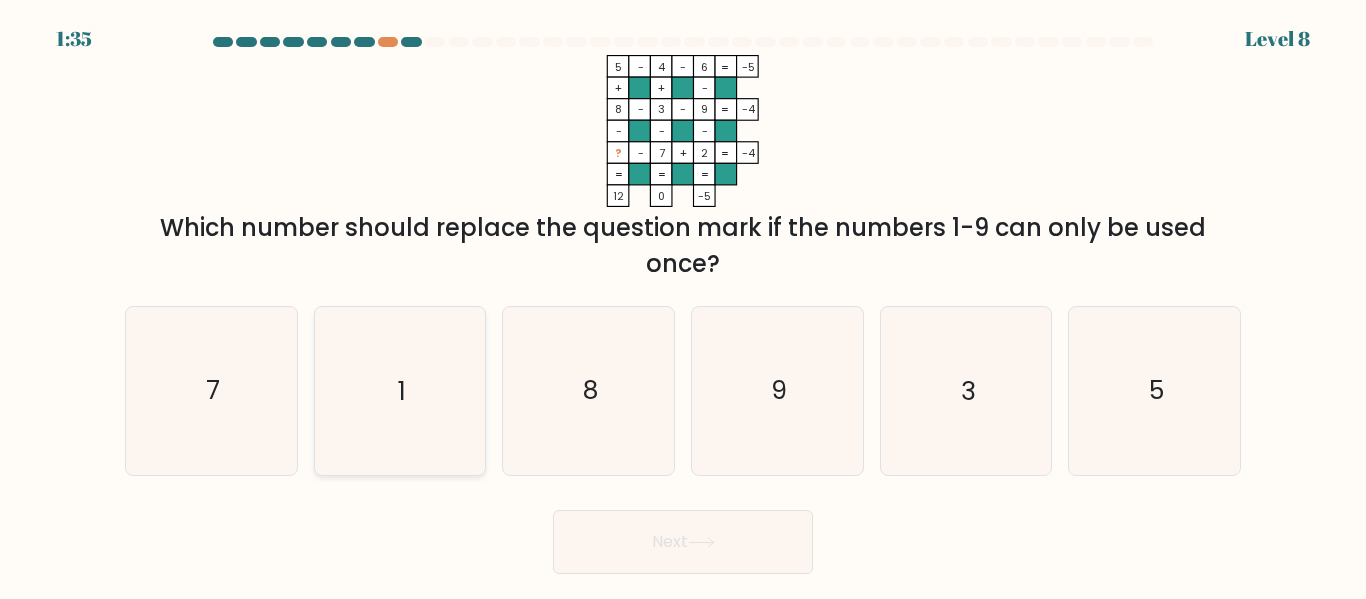click on "1" 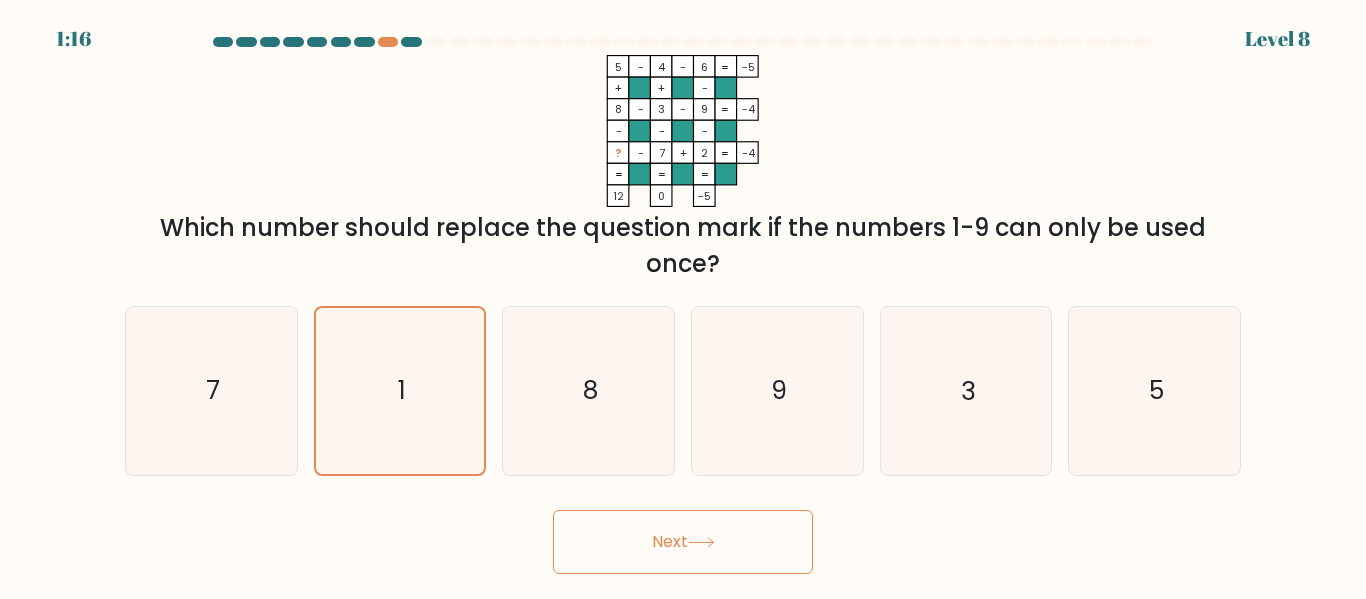click on "Next" at bounding box center (683, 542) 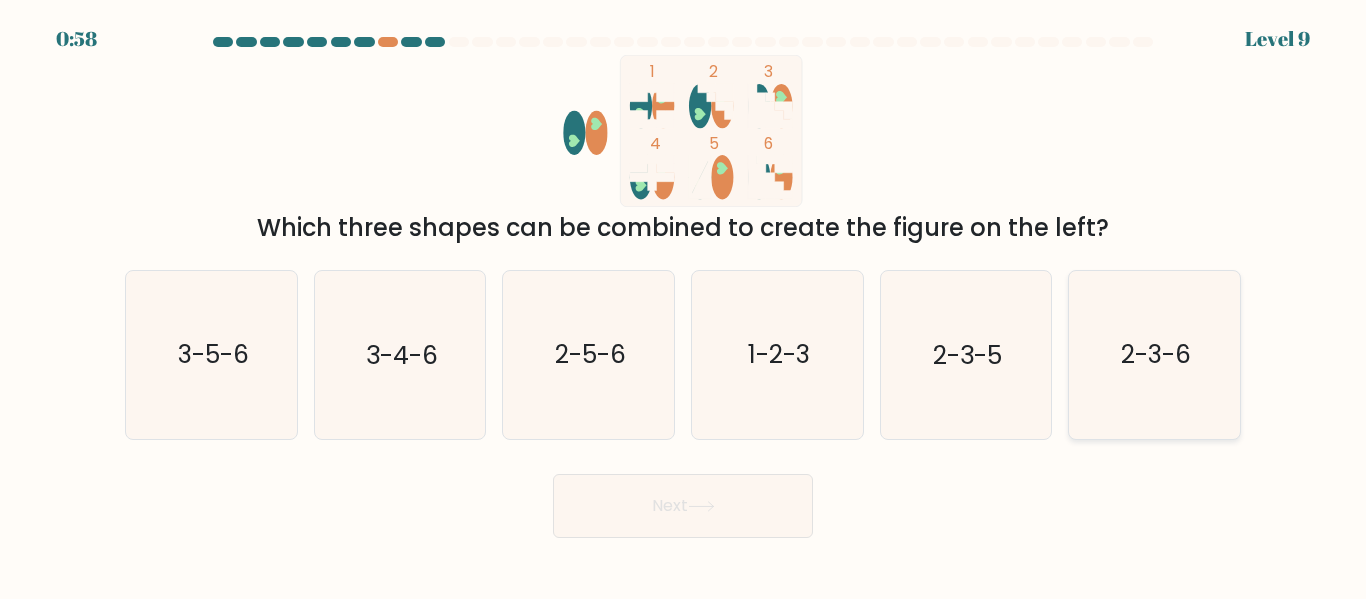 click on "2-3-6" 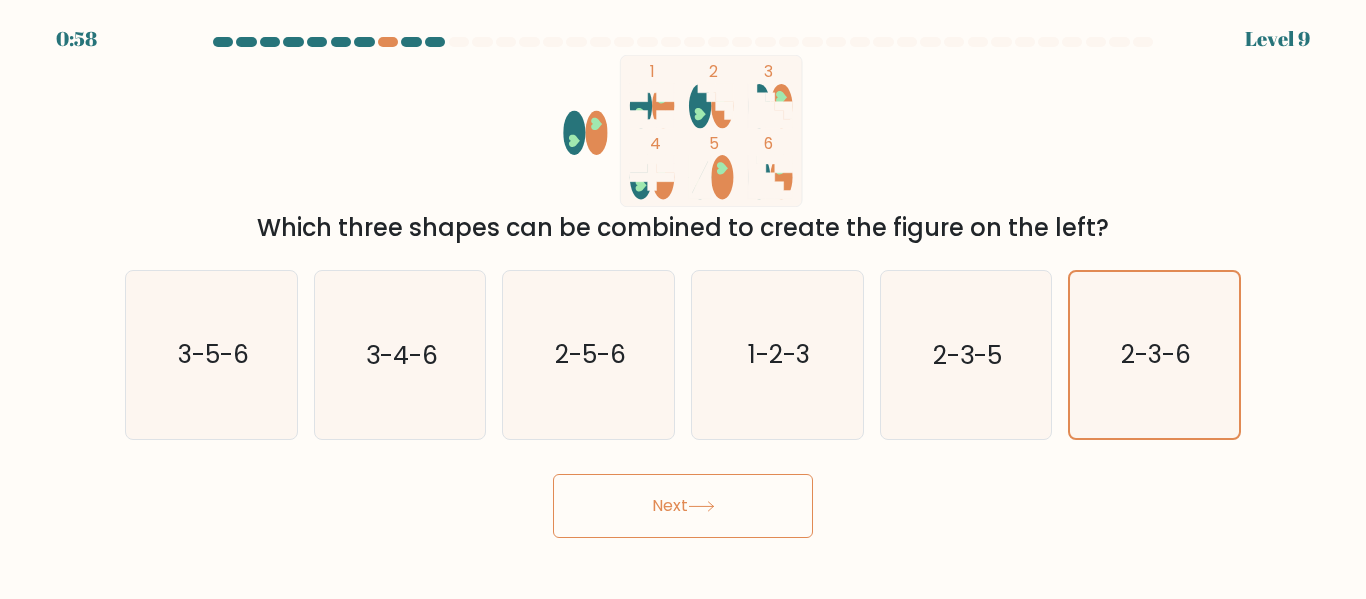 click 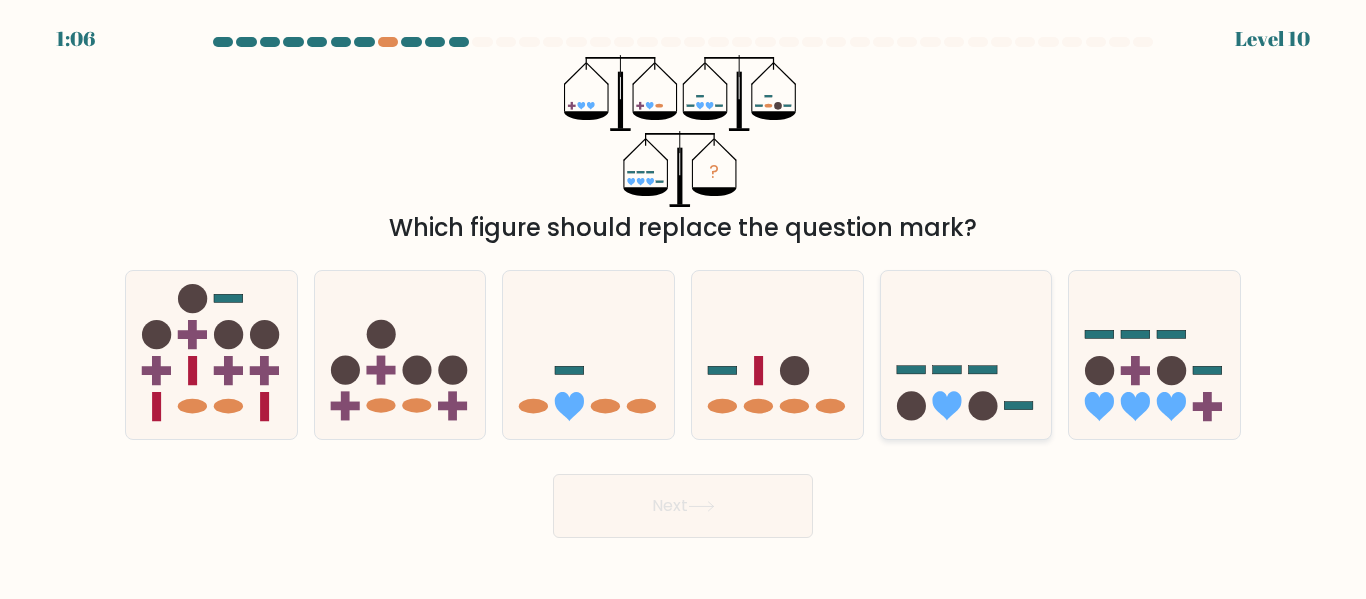 click 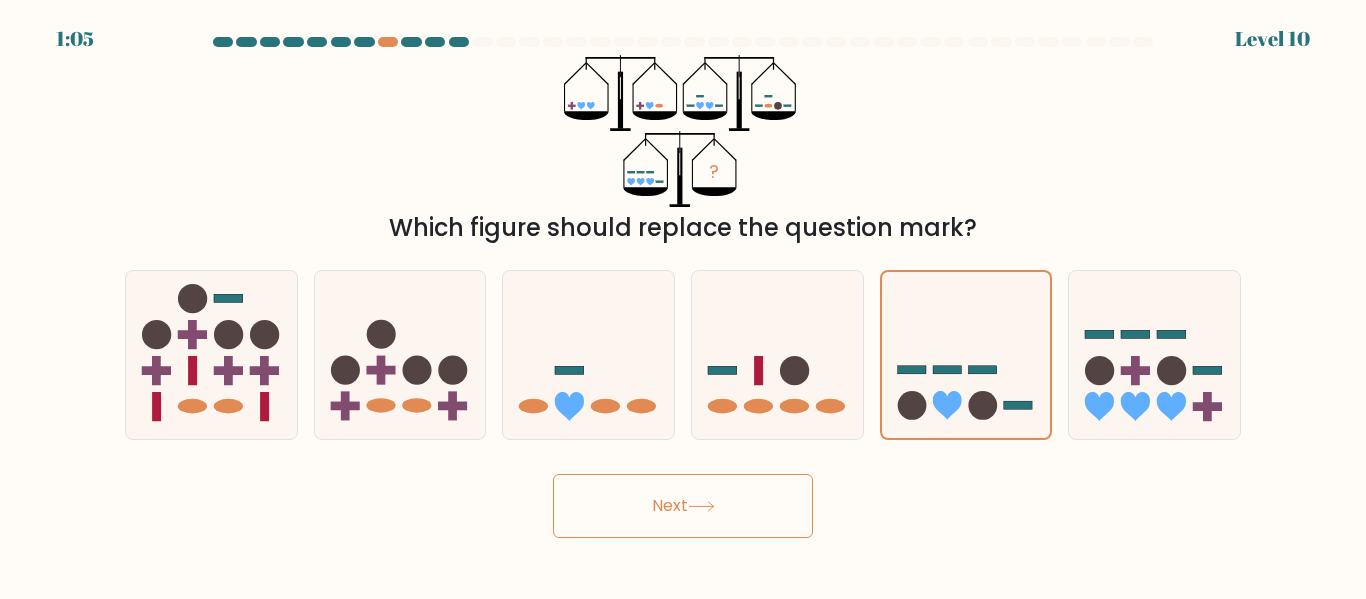 click on "Next" at bounding box center [683, 506] 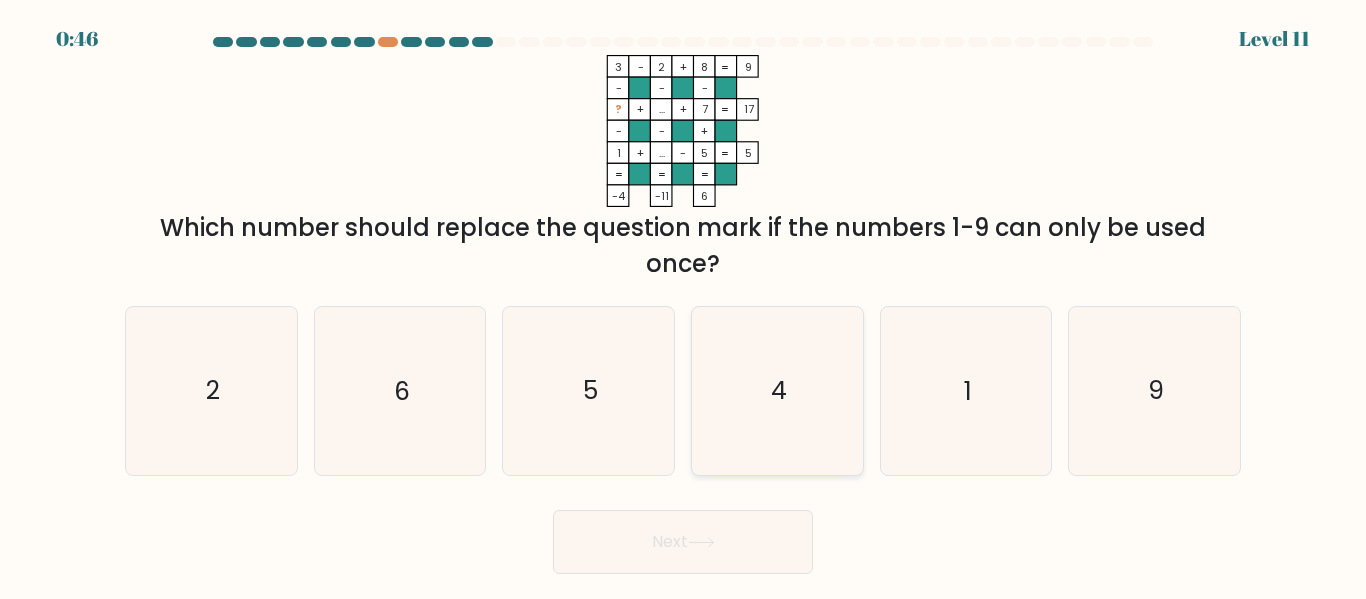 click on "4" 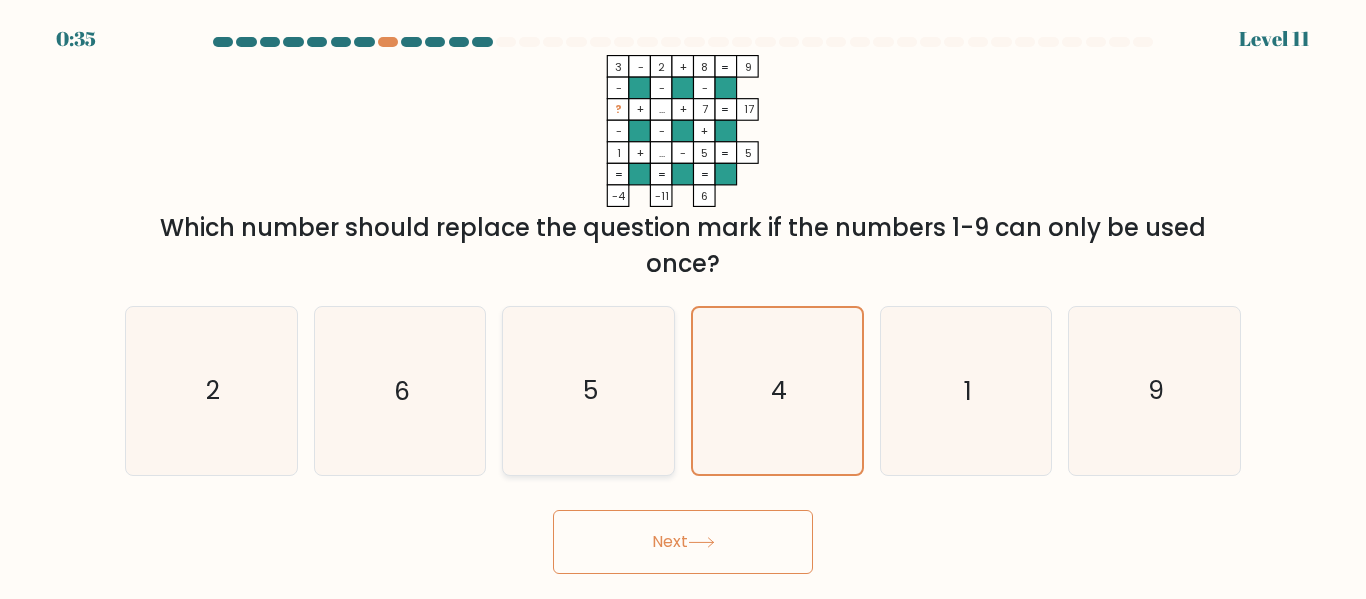 click on "5" 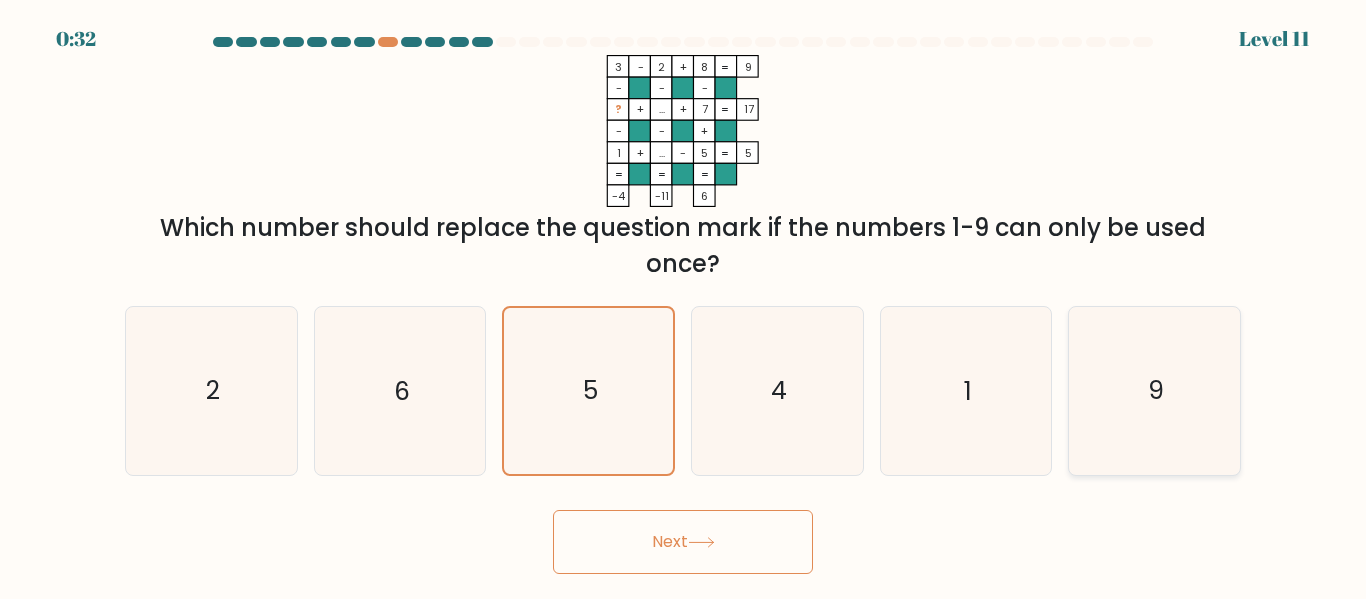 click on "9" 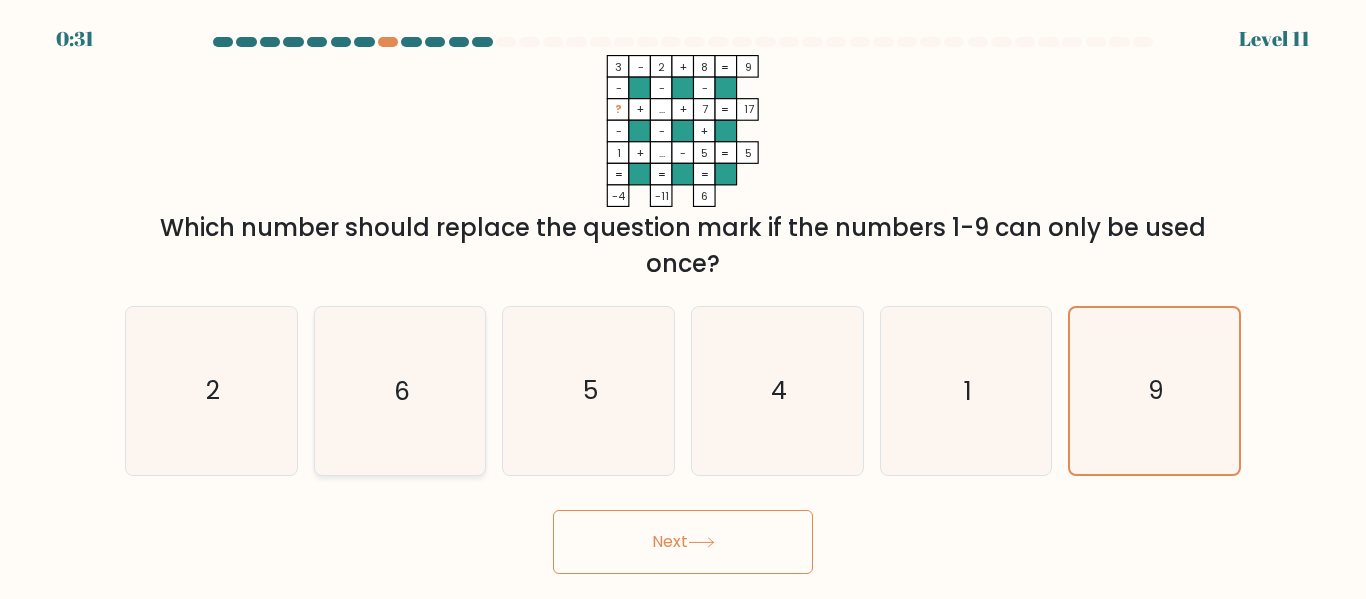 click on "6" 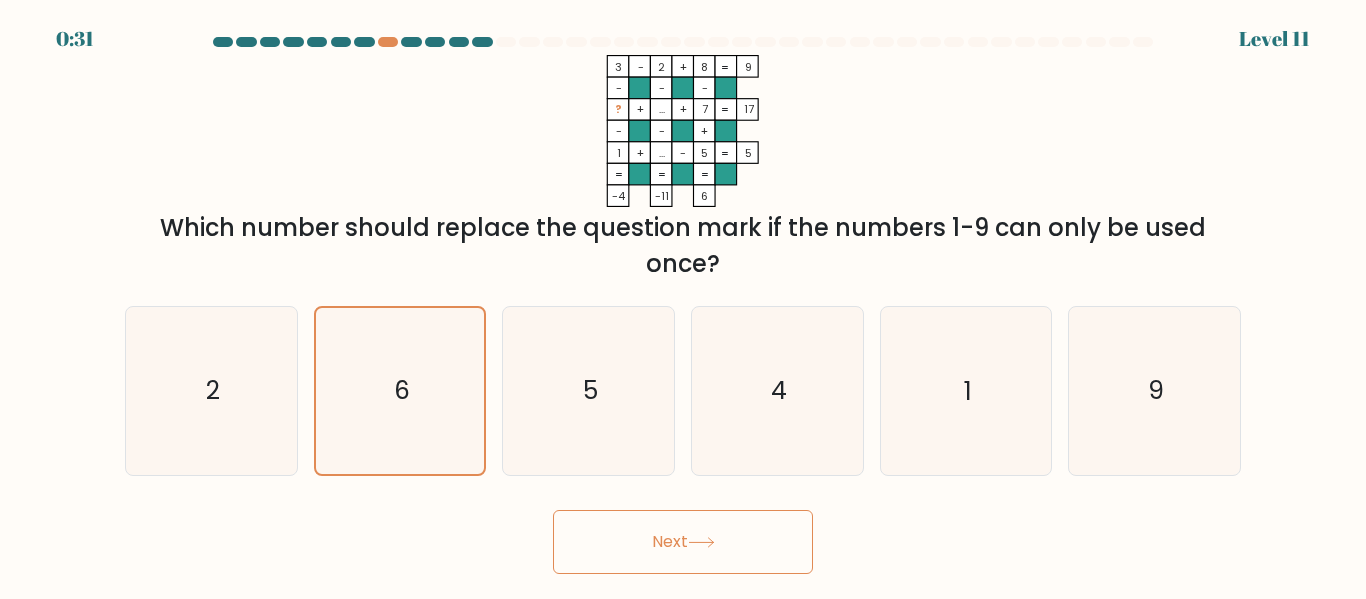 click on "Next" at bounding box center [683, 542] 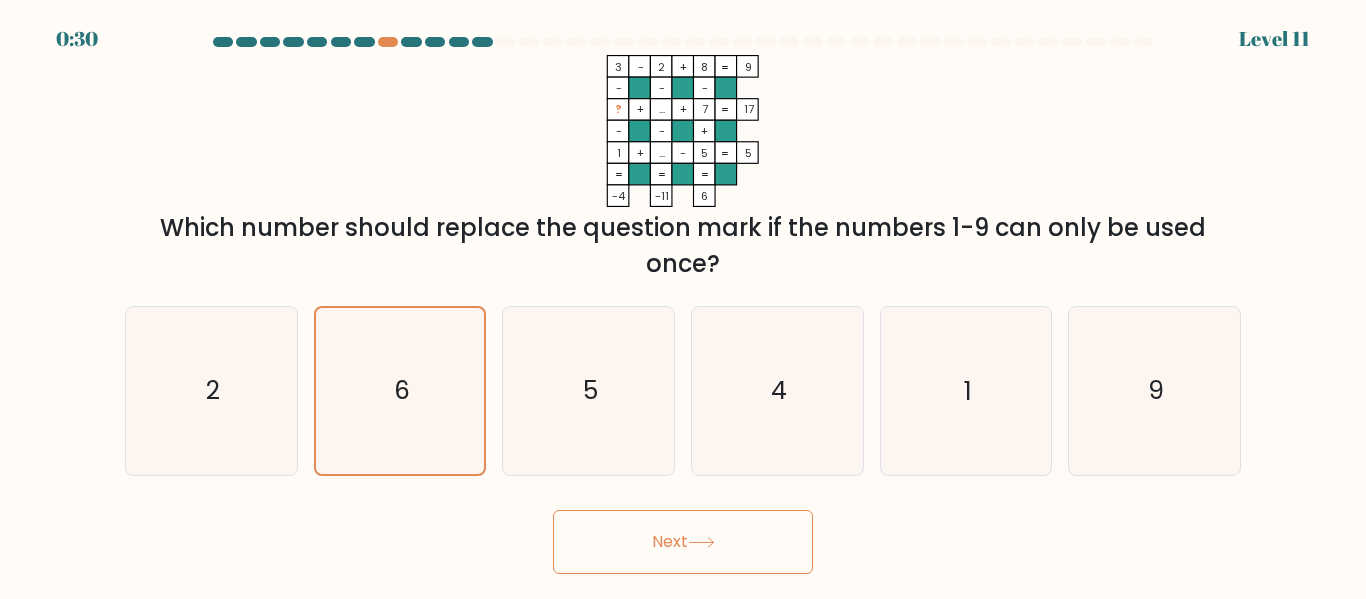 click on "Next" at bounding box center [683, 542] 